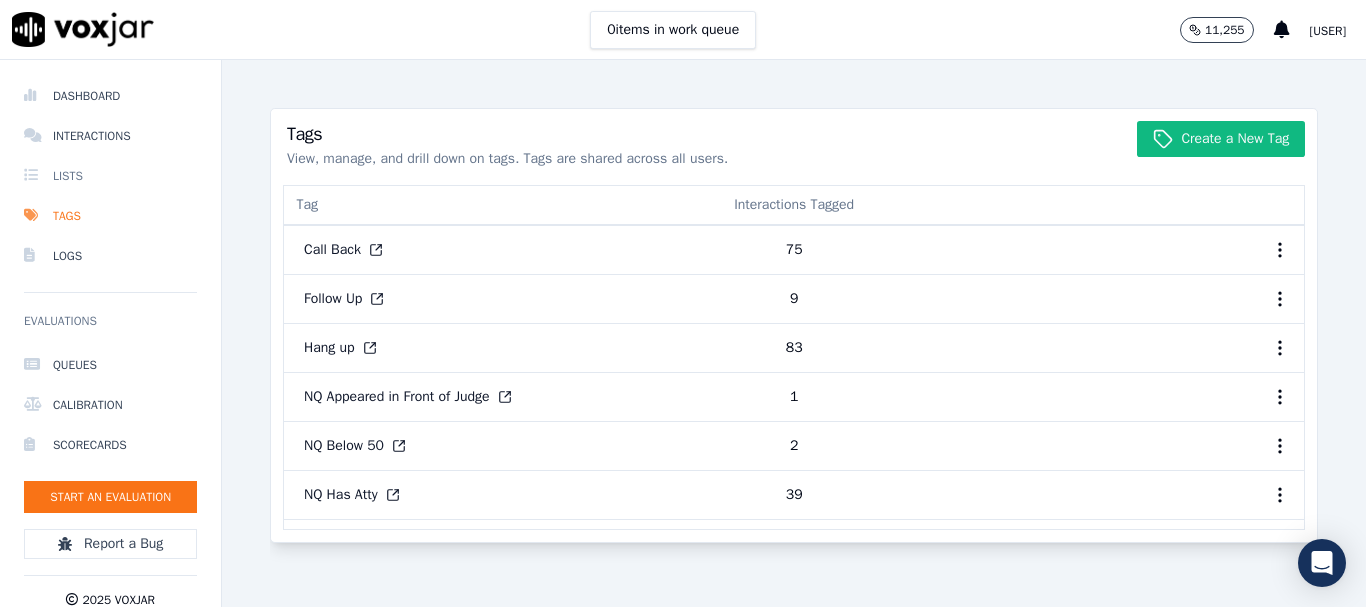 scroll, scrollTop: 0, scrollLeft: 0, axis: both 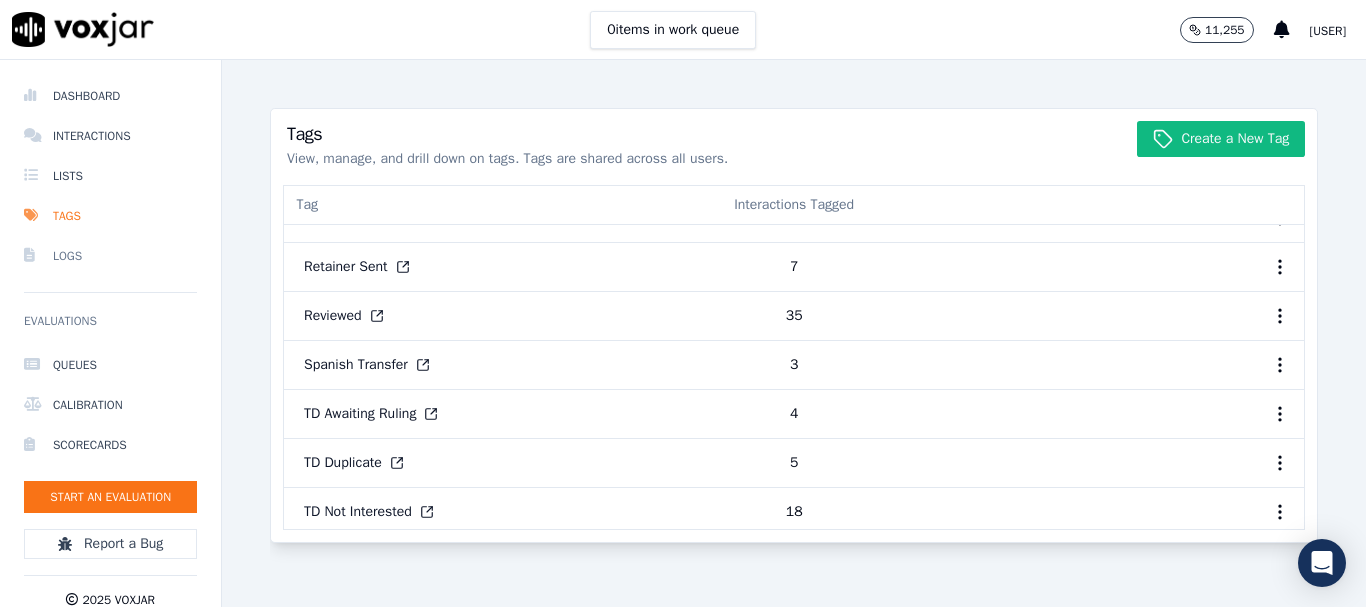 click on "Logs" at bounding box center [110, 256] 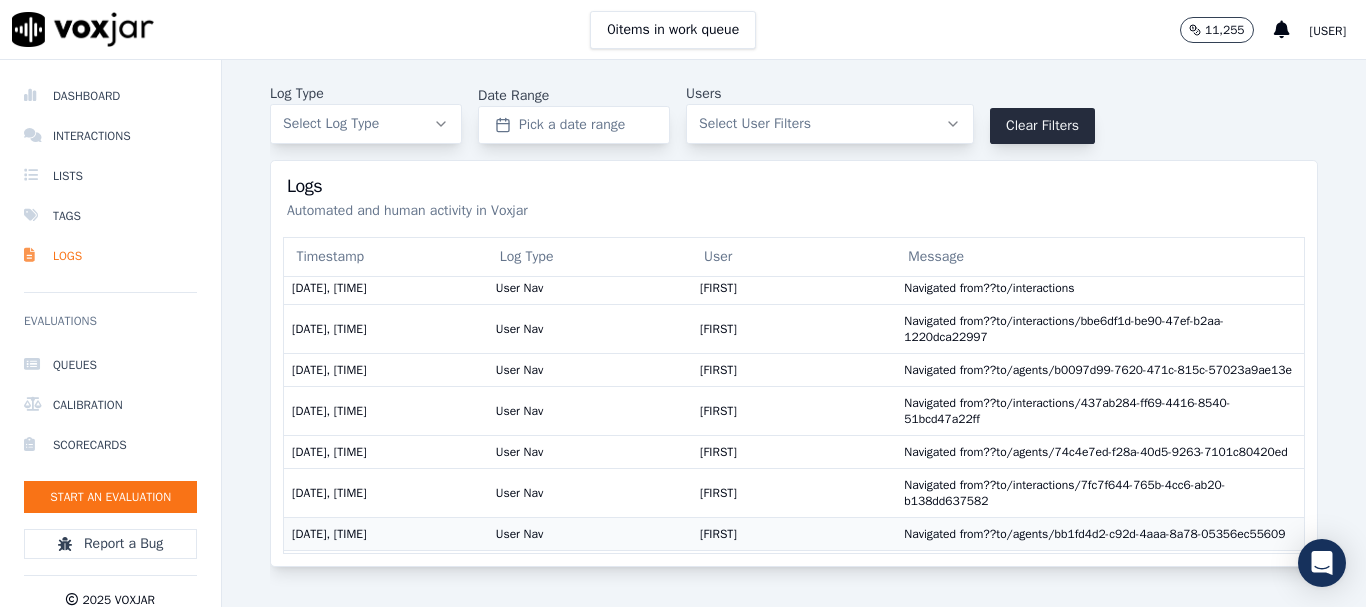 scroll, scrollTop: 0, scrollLeft: 0, axis: both 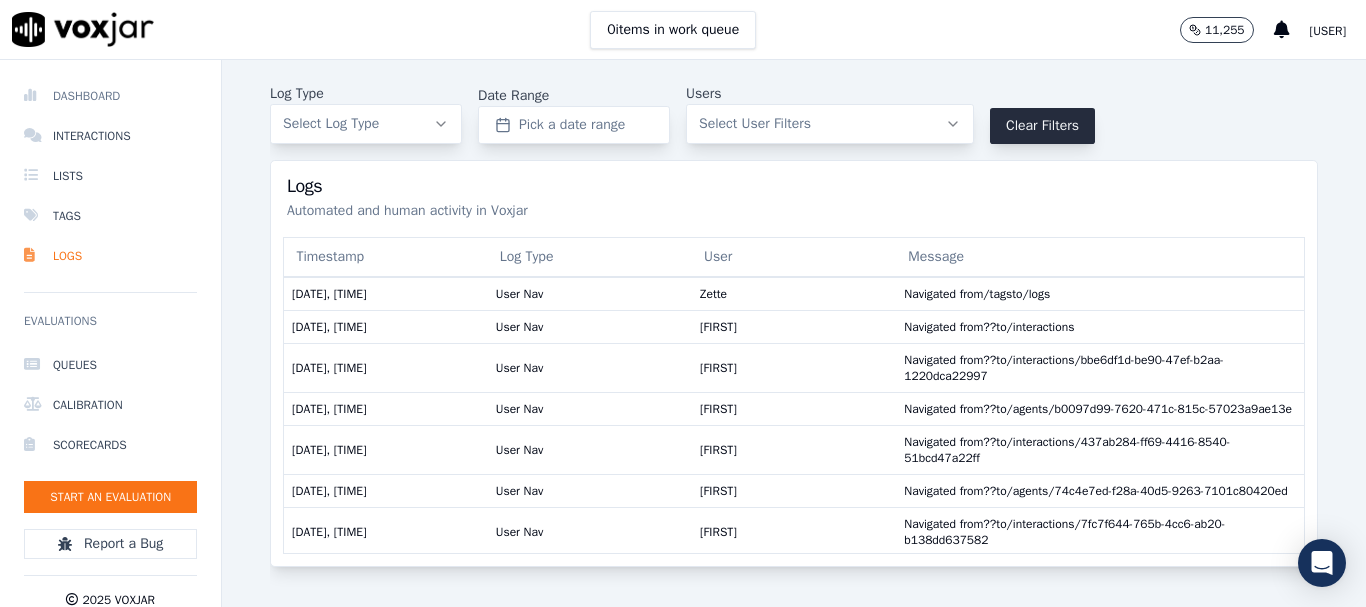 click on "Dashboard" at bounding box center [110, 96] 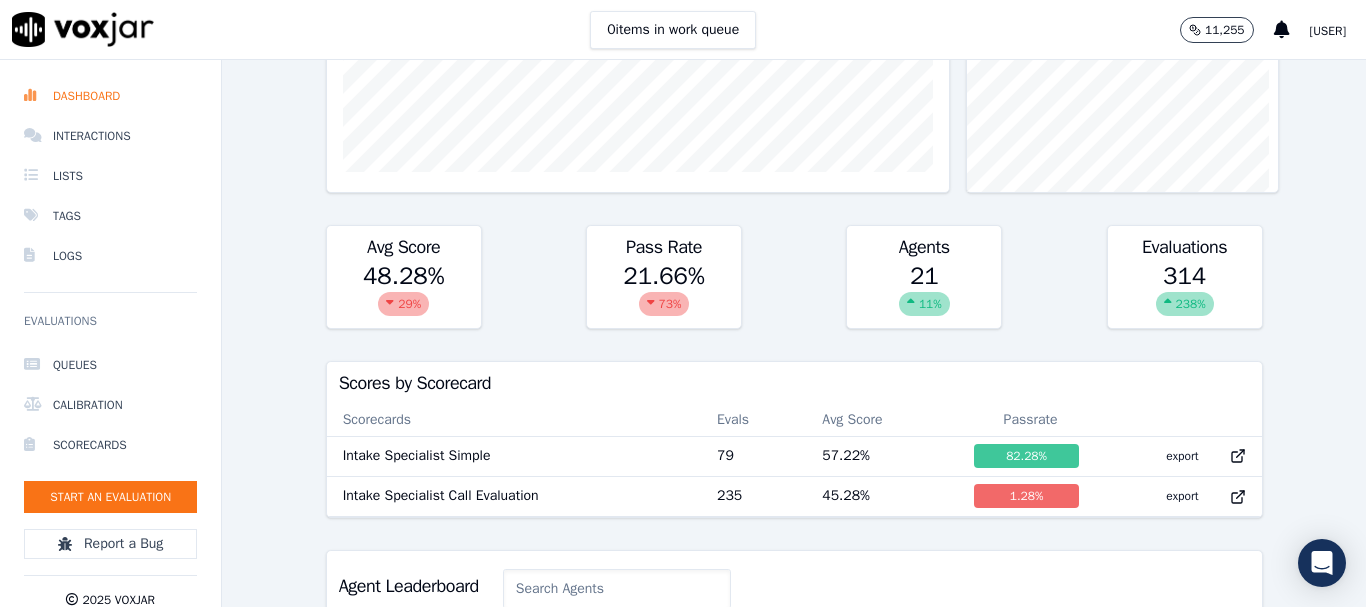 scroll, scrollTop: 400, scrollLeft: 0, axis: vertical 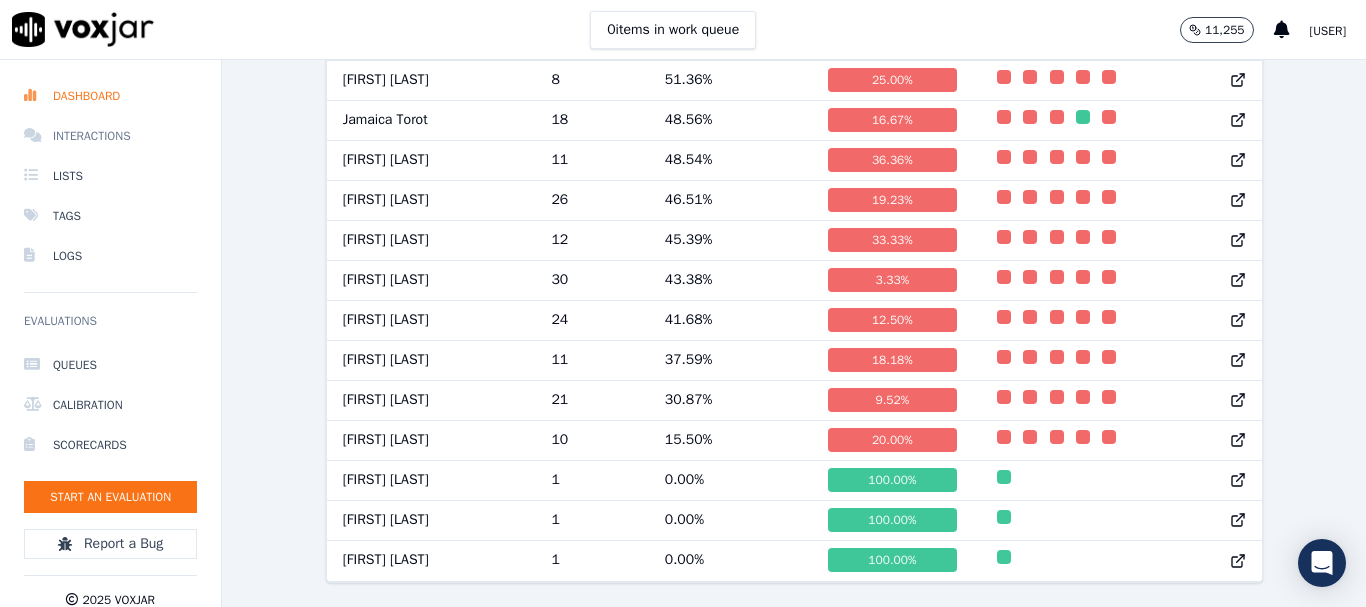 click on "Interactions" at bounding box center (110, 136) 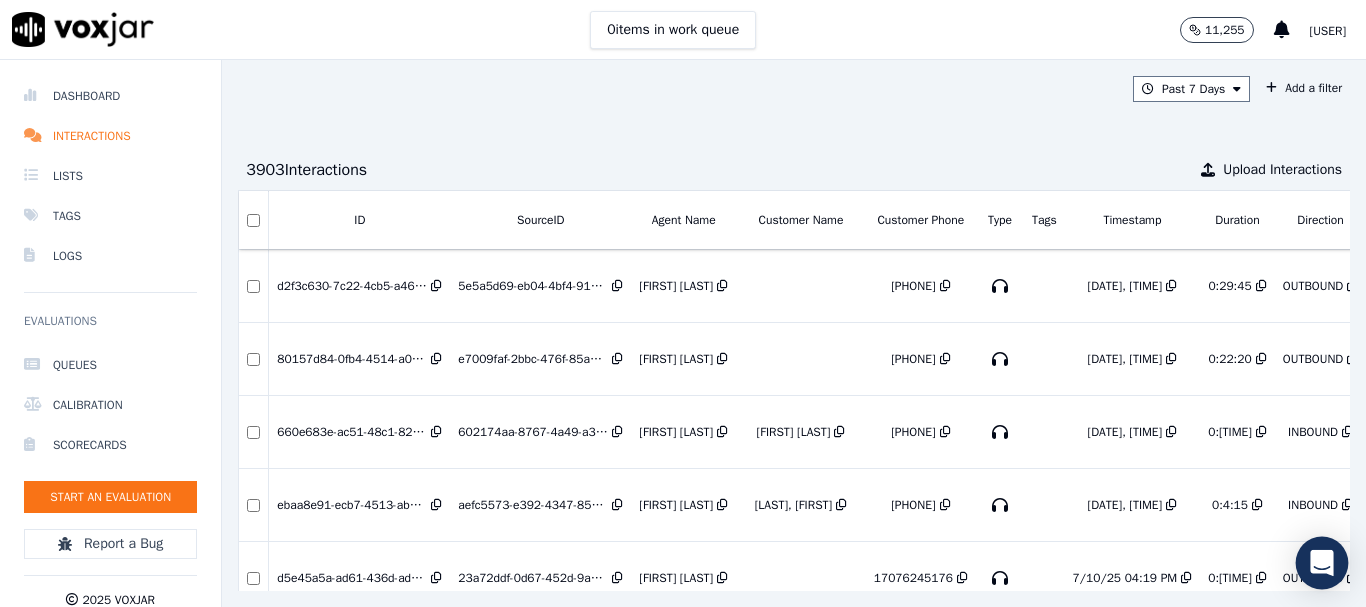 click 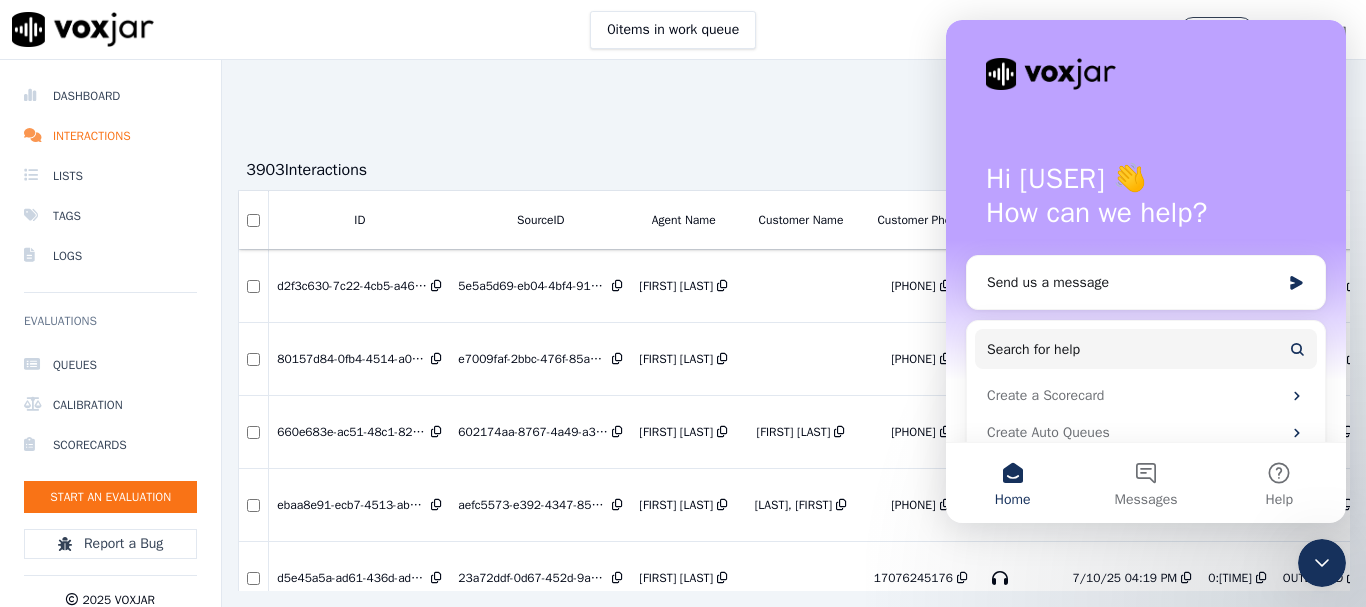 scroll, scrollTop: 0, scrollLeft: 0, axis: both 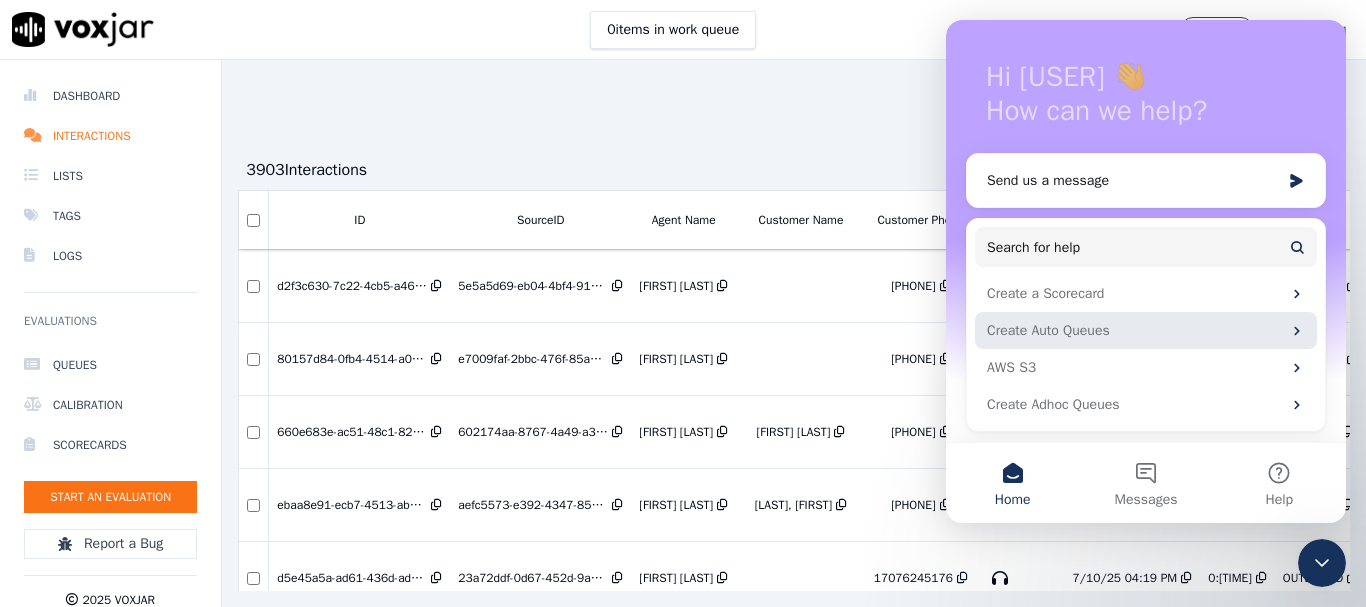 click on "Create Auto Queues" at bounding box center [1134, 330] 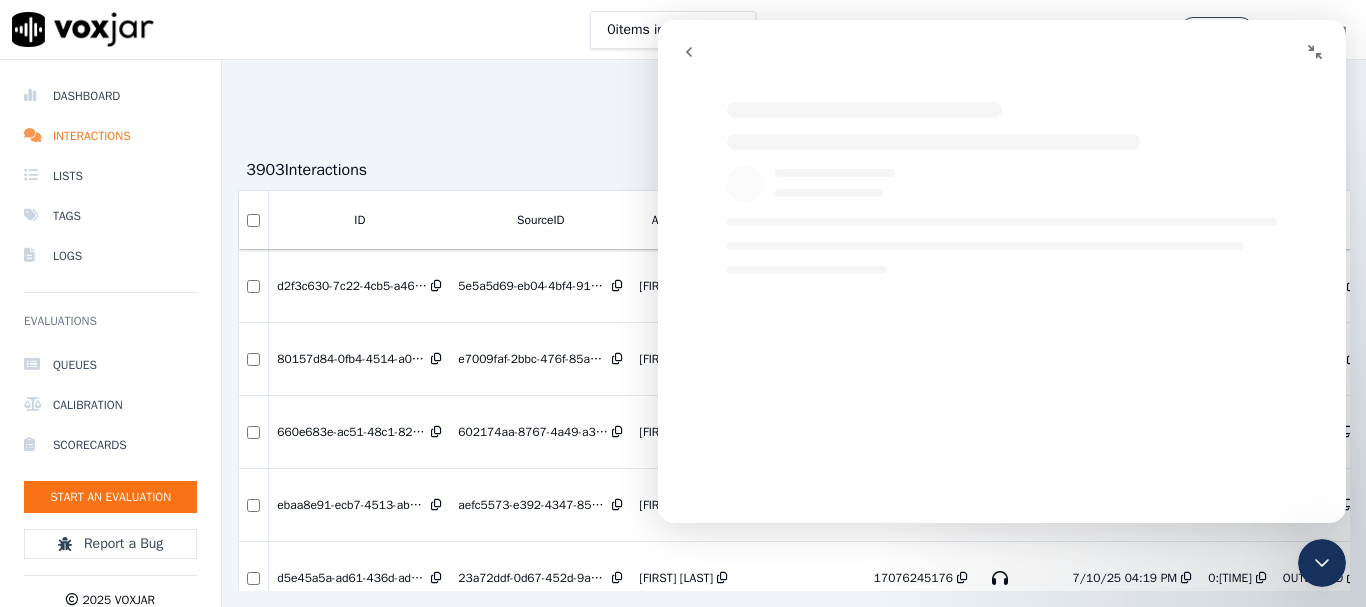 scroll, scrollTop: 0, scrollLeft: 0, axis: both 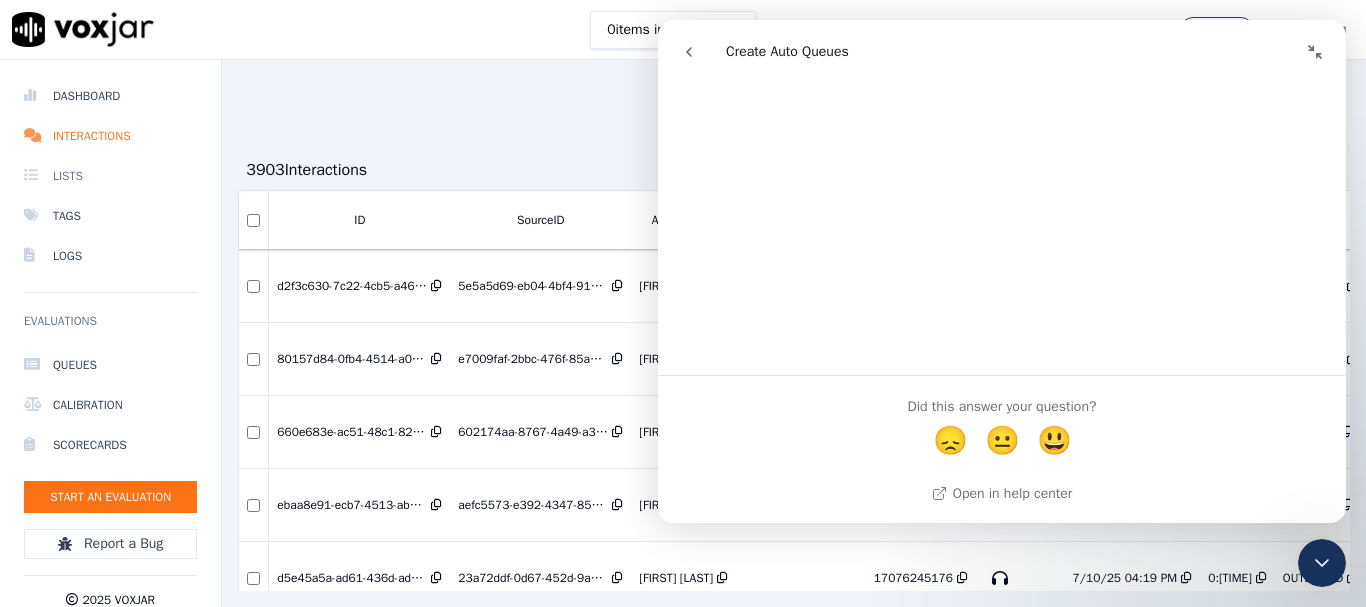 click on "Lists" at bounding box center (110, 176) 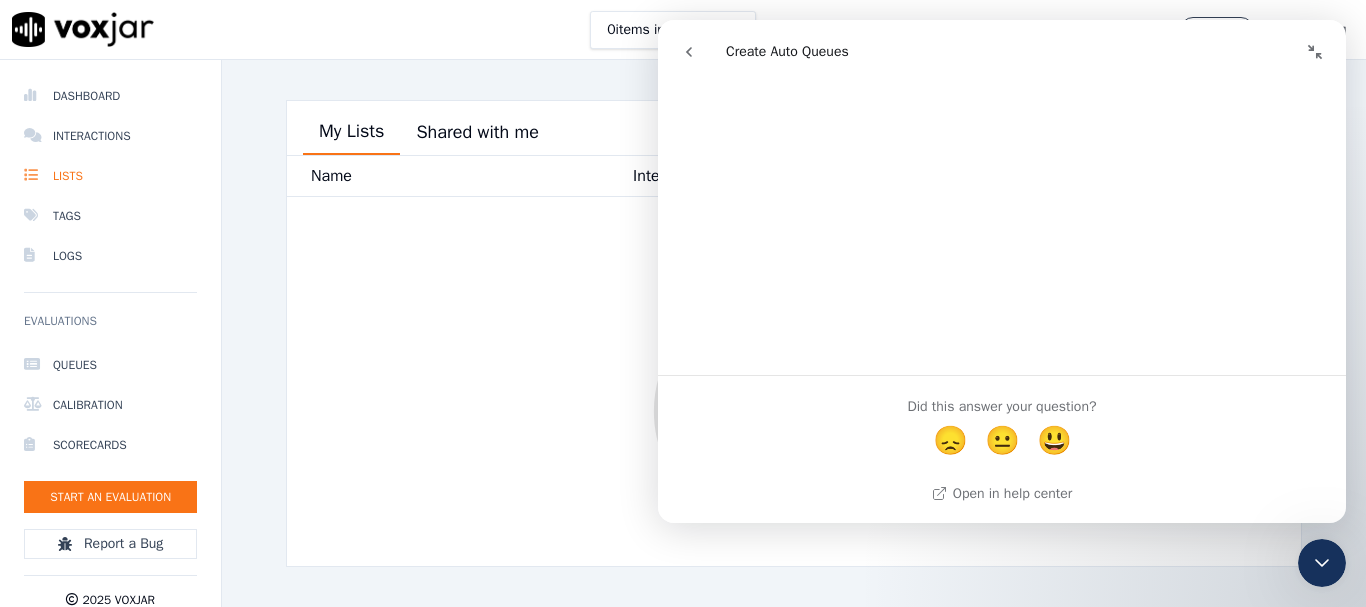 click on "My Lists   Shared with me   Create a new list   Name   Interactions   Shared  with     You haven't created any lists.   Create a new list" 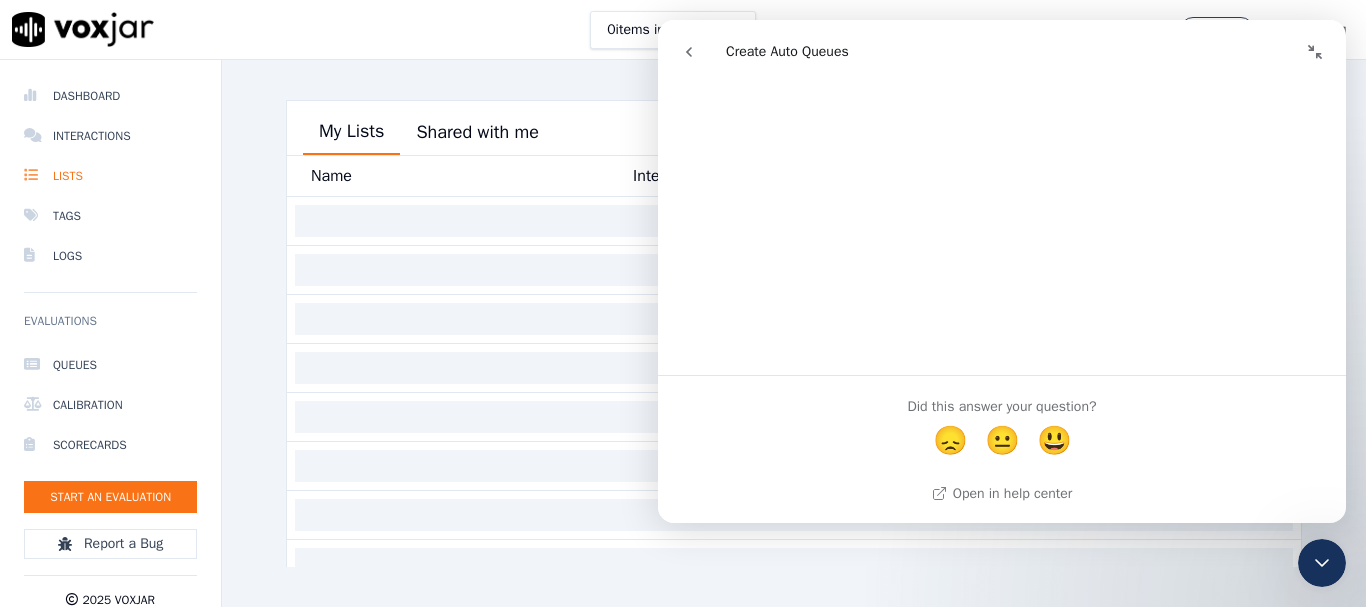 click on "My Lists   Shared with me   Create a new list   Name   Interactions   Shared  with" 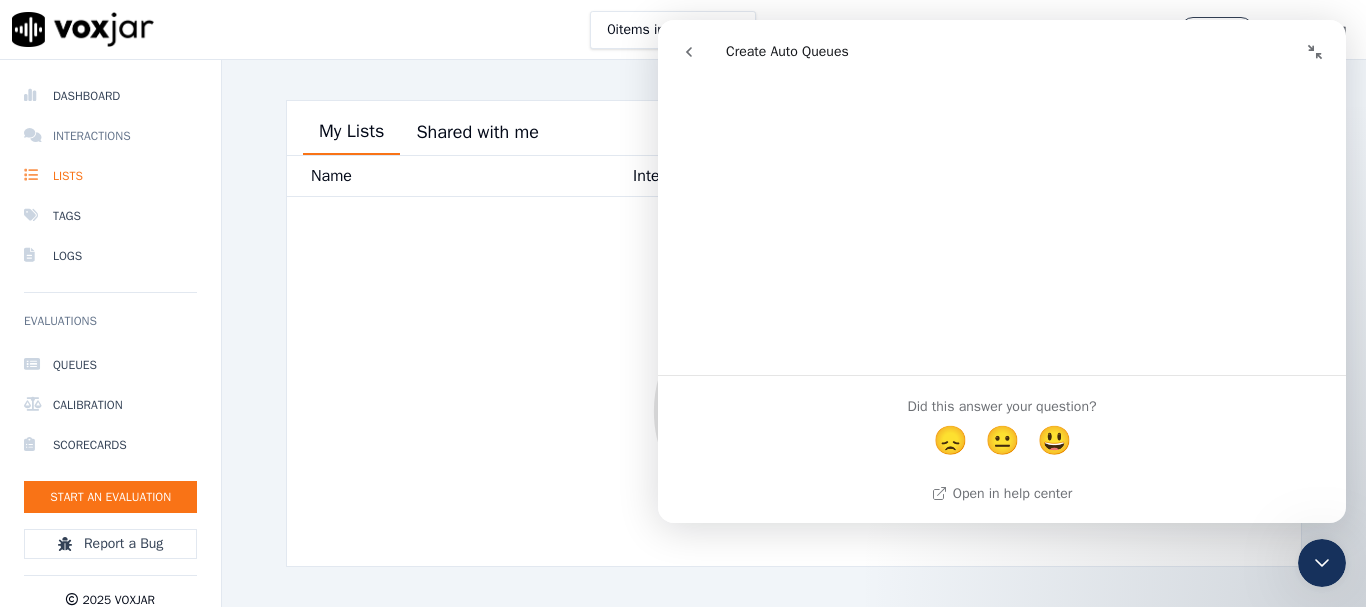 click on "Interactions" at bounding box center (110, 136) 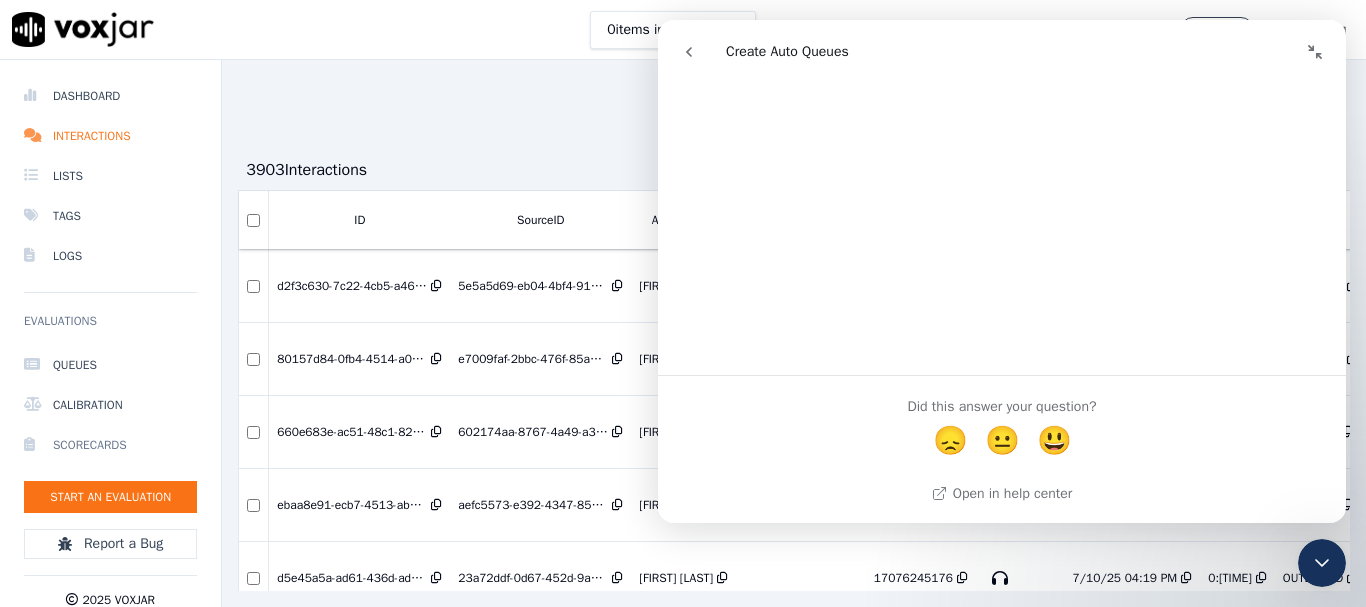 click on "Scorecards" at bounding box center (110, 445) 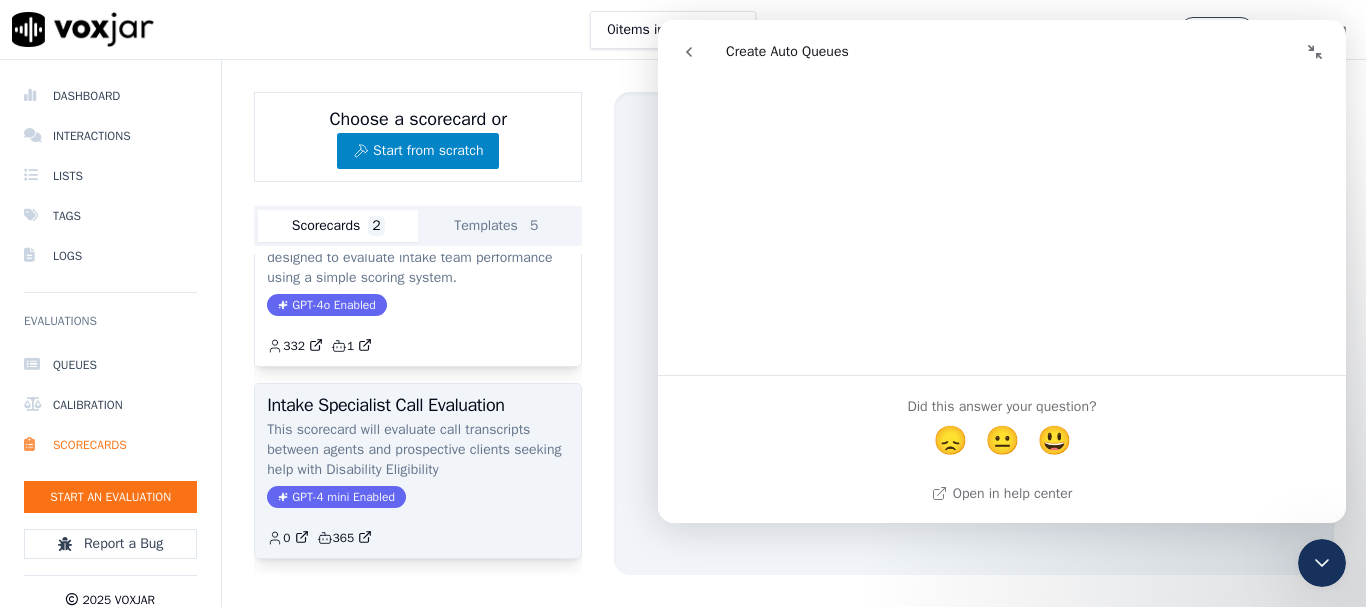 scroll, scrollTop: 124, scrollLeft: 0, axis: vertical 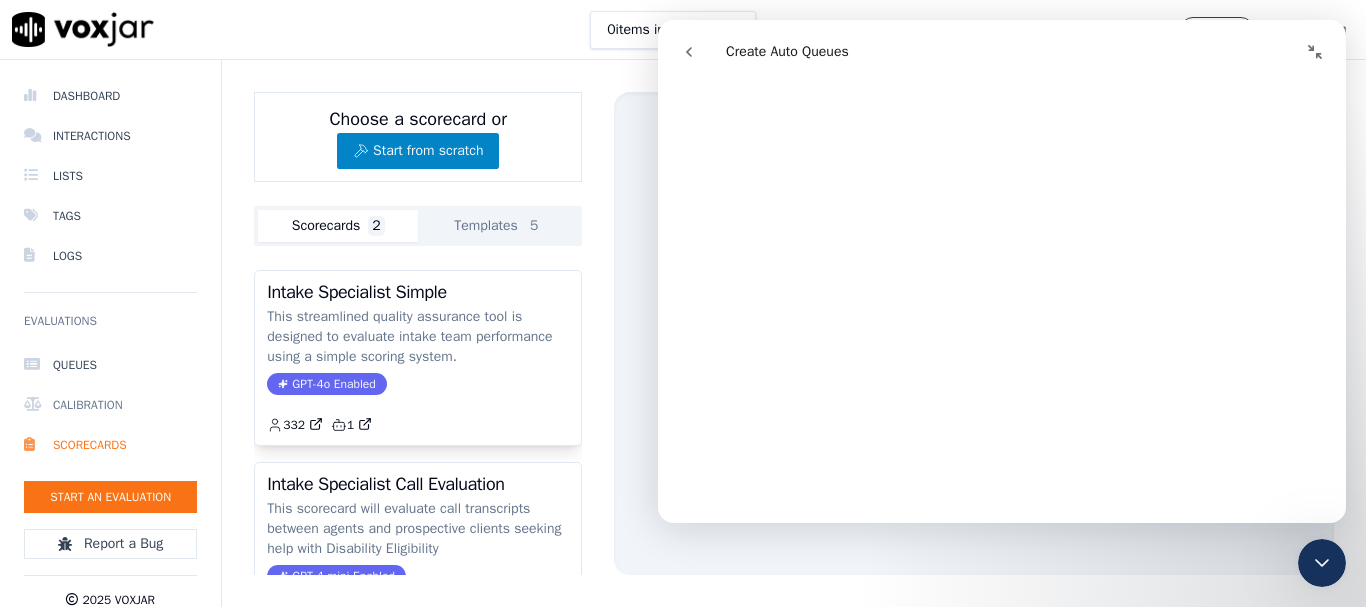 click on "Calibration" at bounding box center [110, 405] 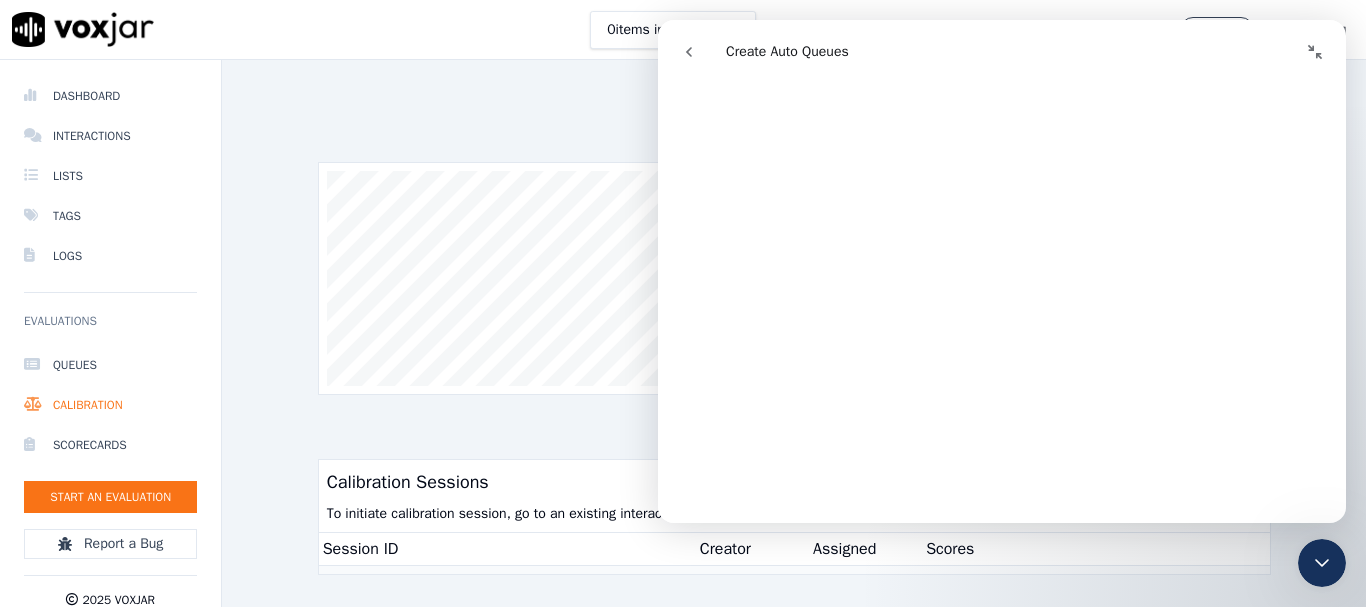scroll, scrollTop: 3068, scrollLeft: 0, axis: vertical 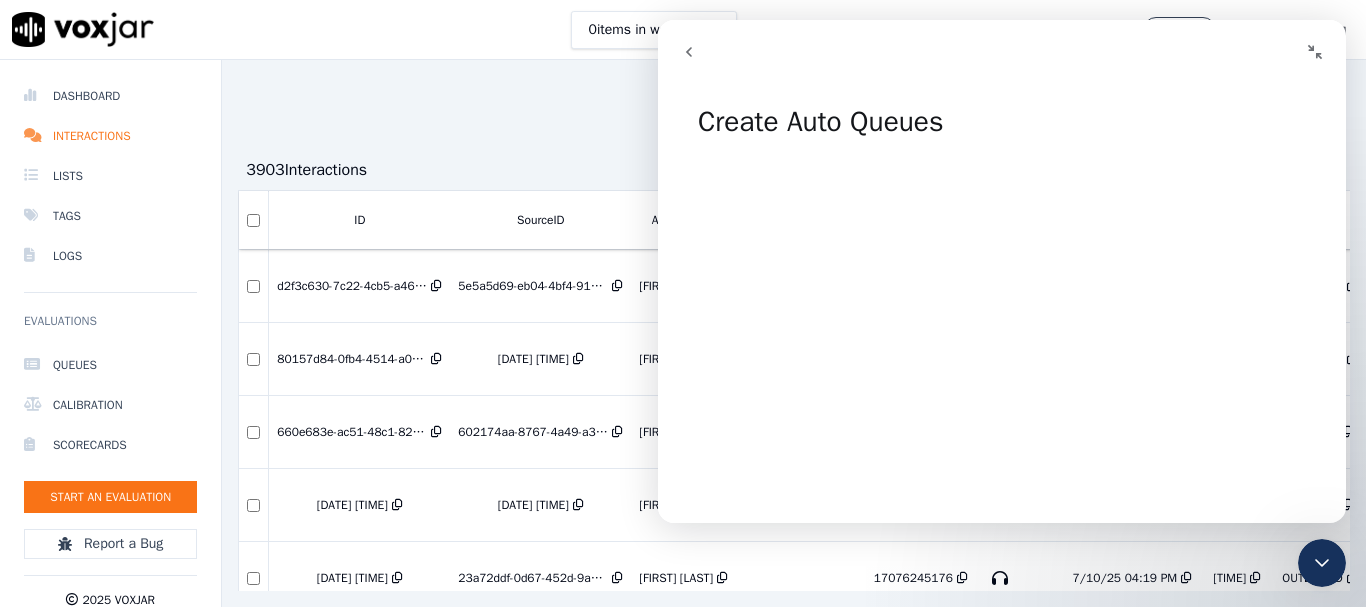 click on "Create Auto Queues" at bounding box center [1002, 114] 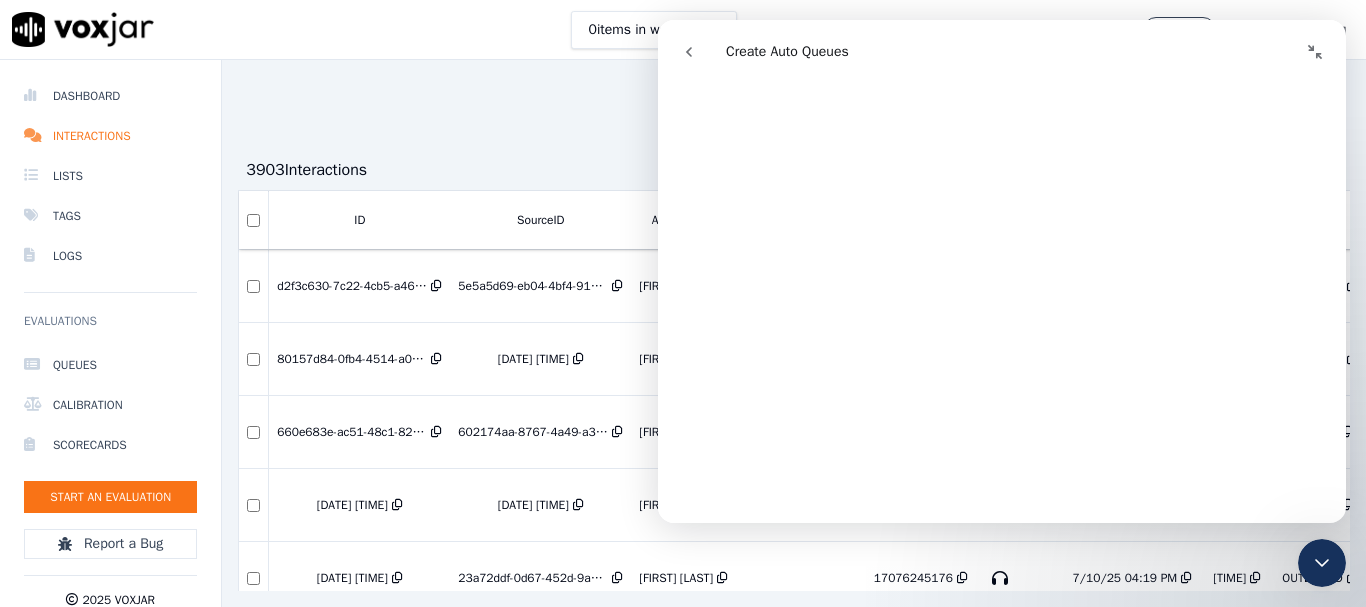 scroll, scrollTop: 933, scrollLeft: 0, axis: vertical 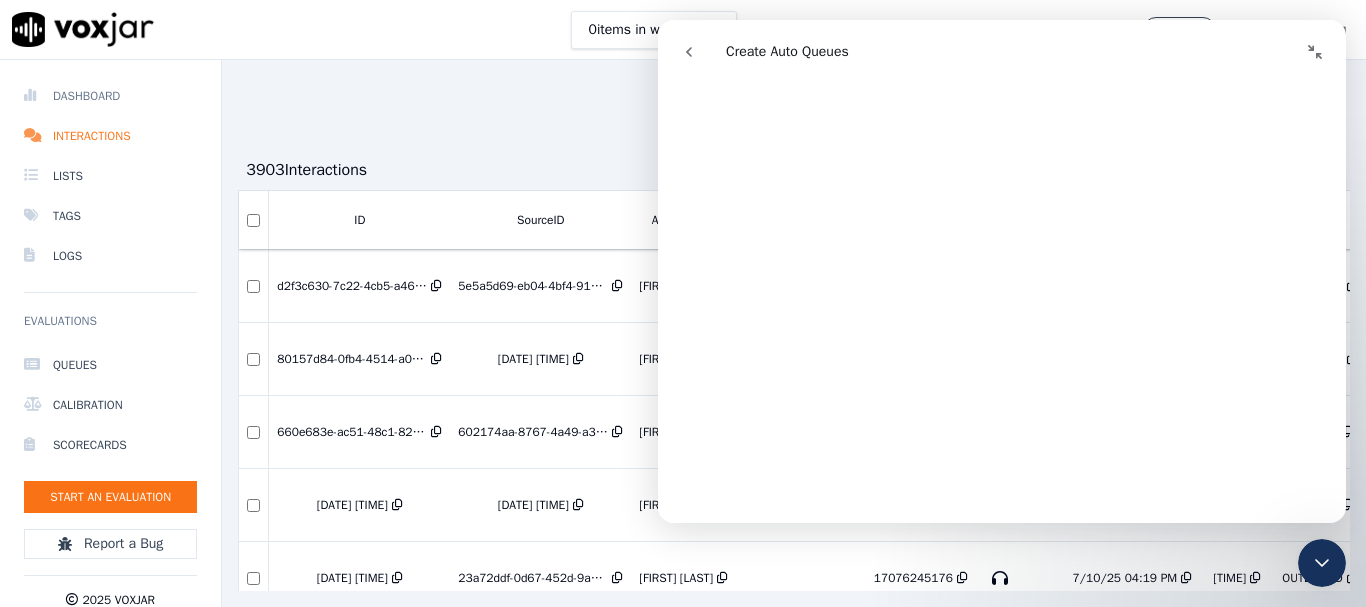 click on "Dashboard" at bounding box center (110, 96) 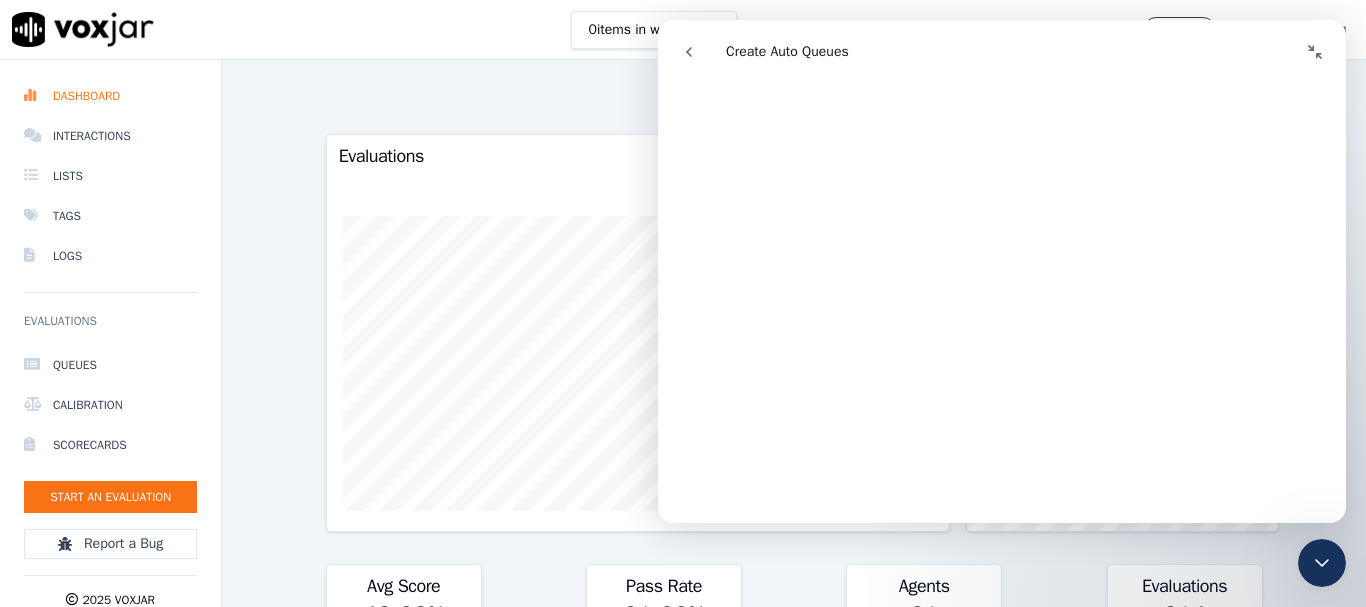 scroll, scrollTop: 5333, scrollLeft: 0, axis: vertical 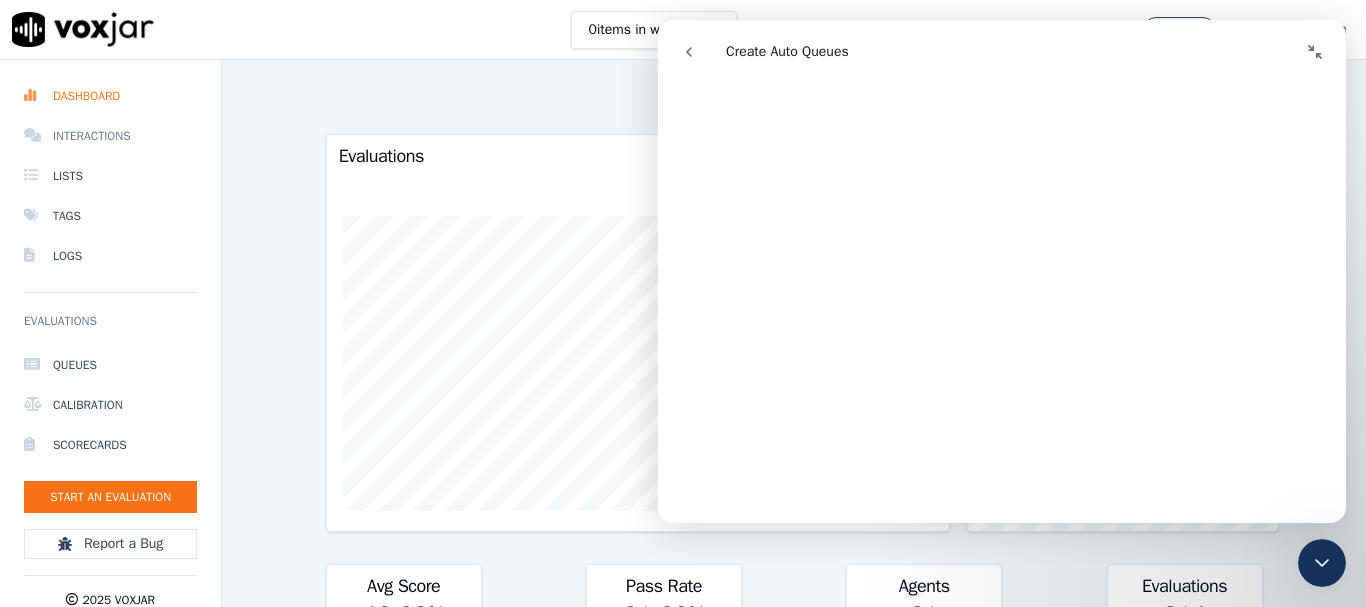 click on "Interactions" at bounding box center (110, 136) 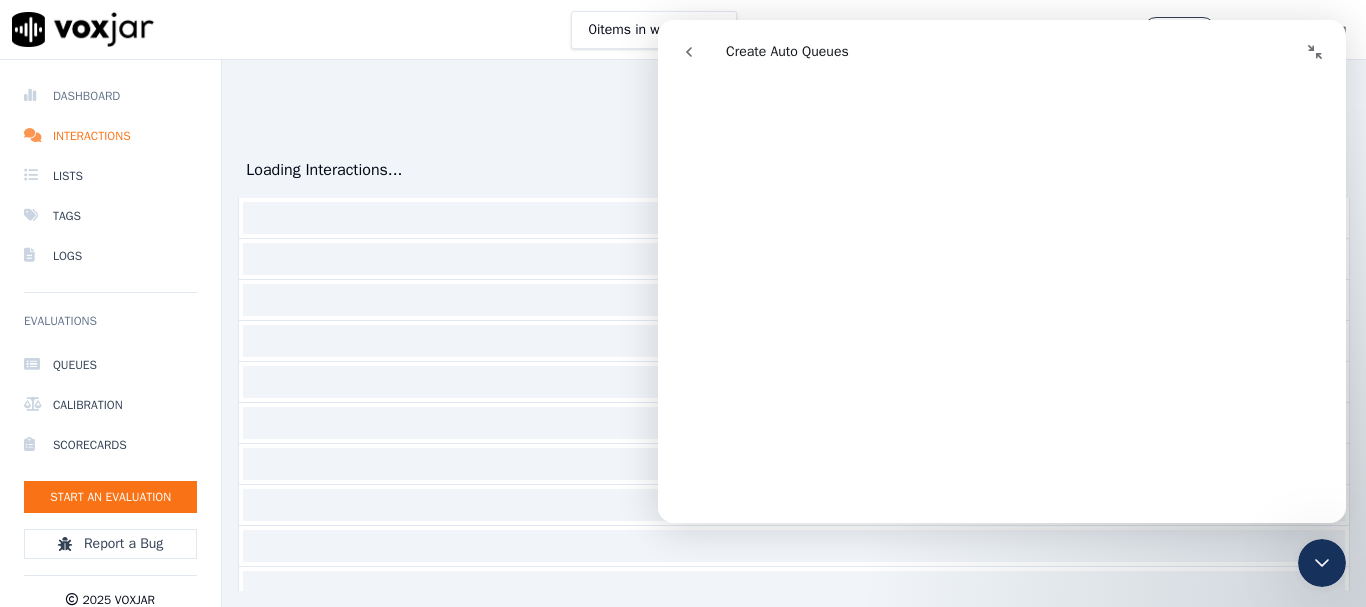 click on "Dashboard" at bounding box center (110, 96) 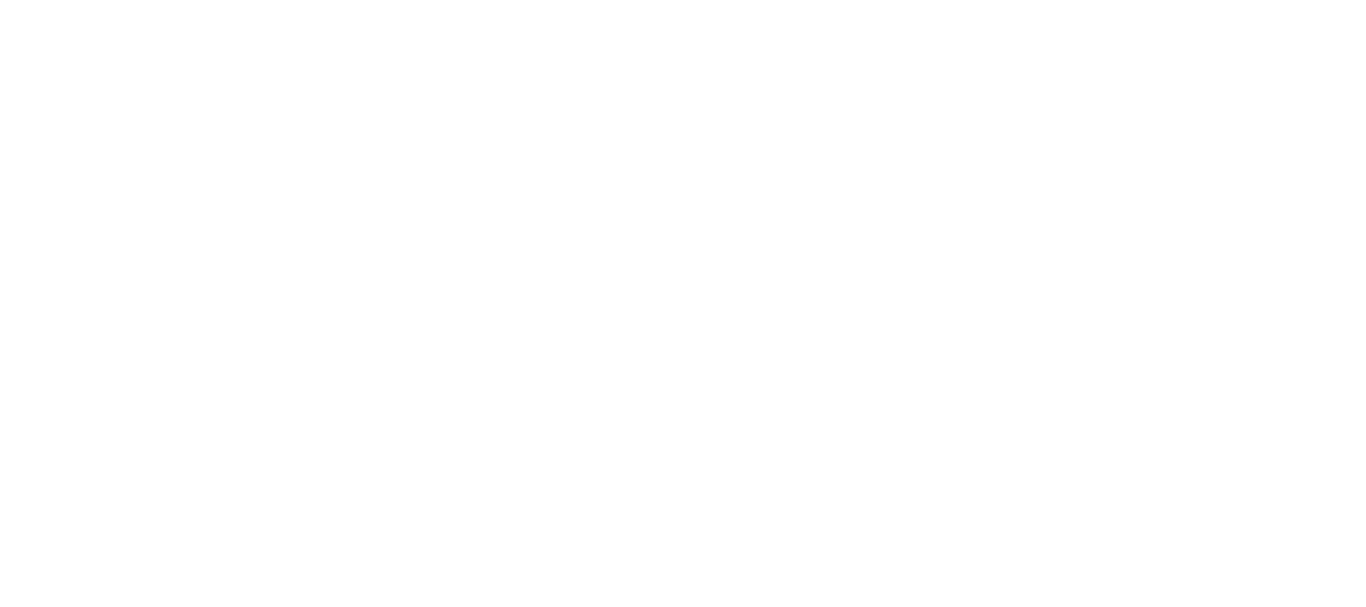 scroll, scrollTop: 0, scrollLeft: 0, axis: both 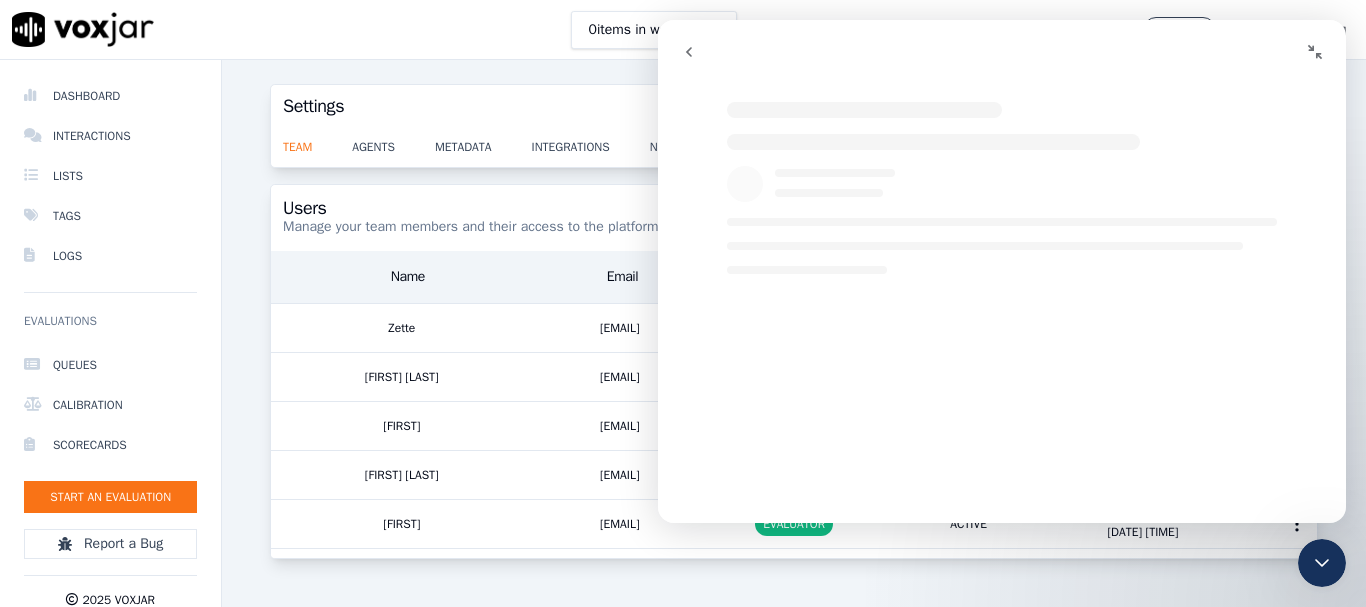 click 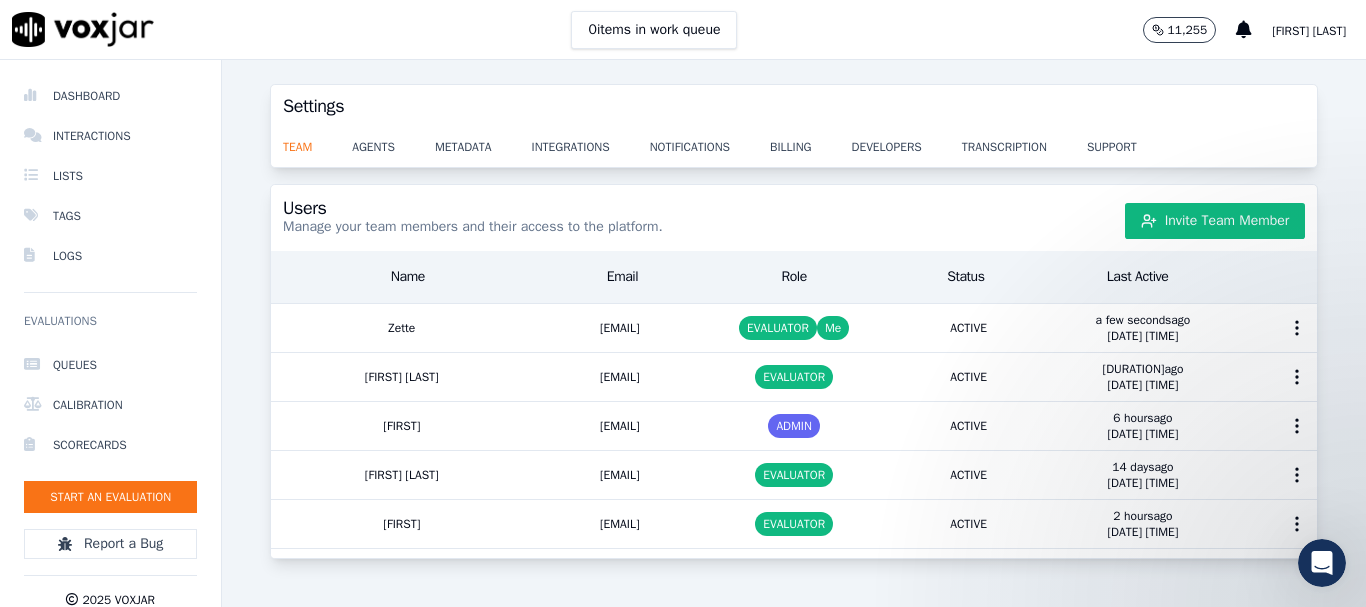scroll, scrollTop: 0, scrollLeft: 0, axis: both 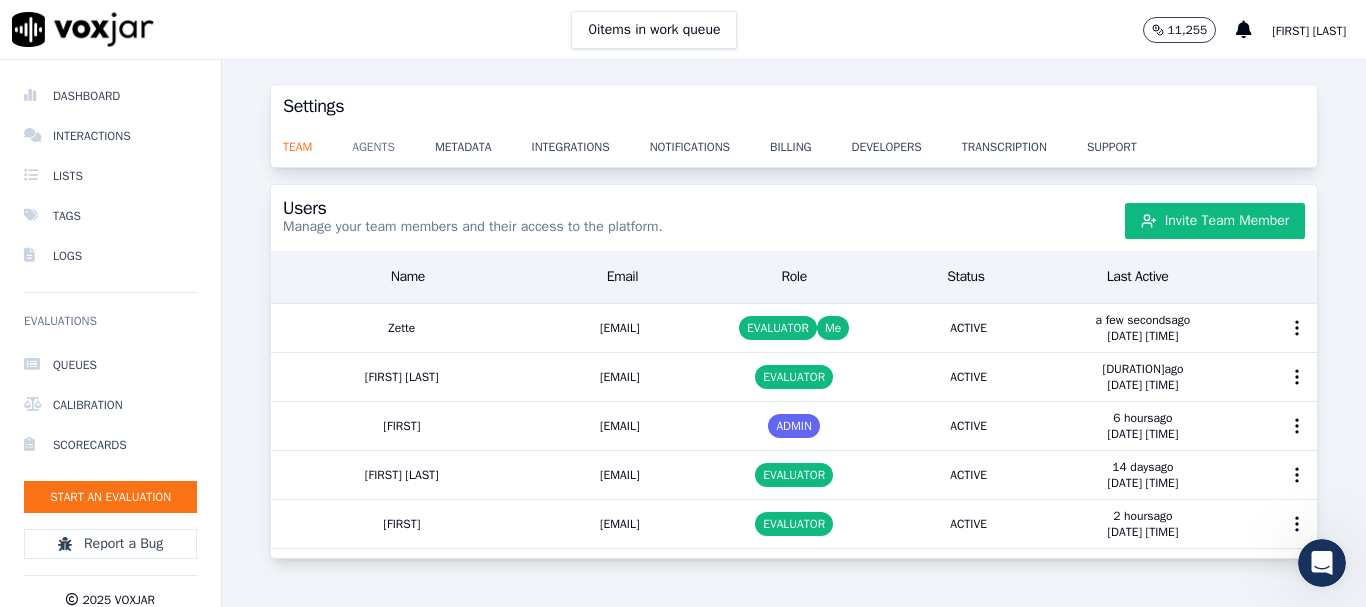 click on "agents" at bounding box center (393, 141) 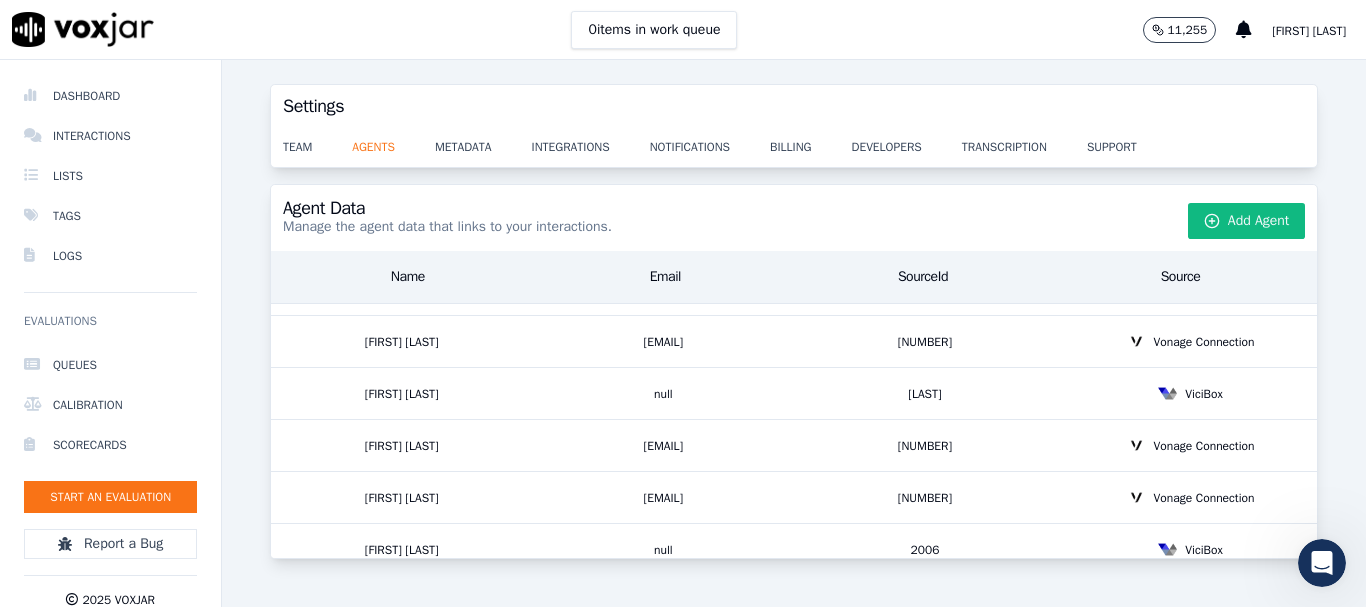scroll, scrollTop: 3500, scrollLeft: 0, axis: vertical 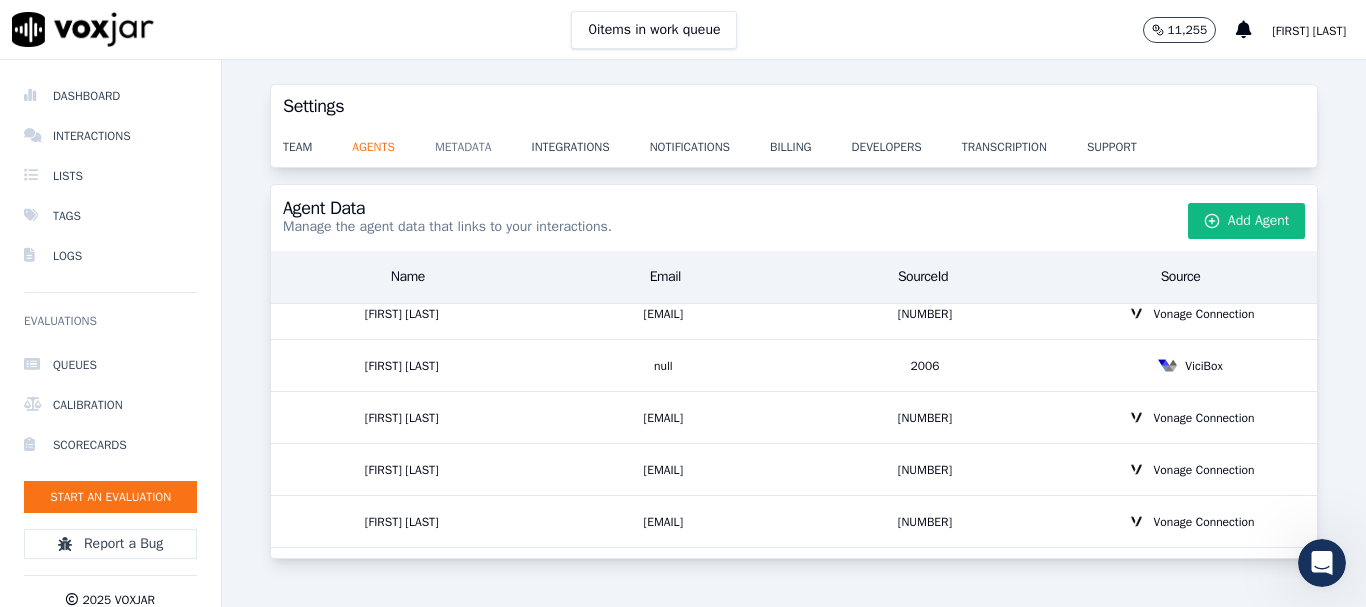 click on "metadata" at bounding box center [483, 141] 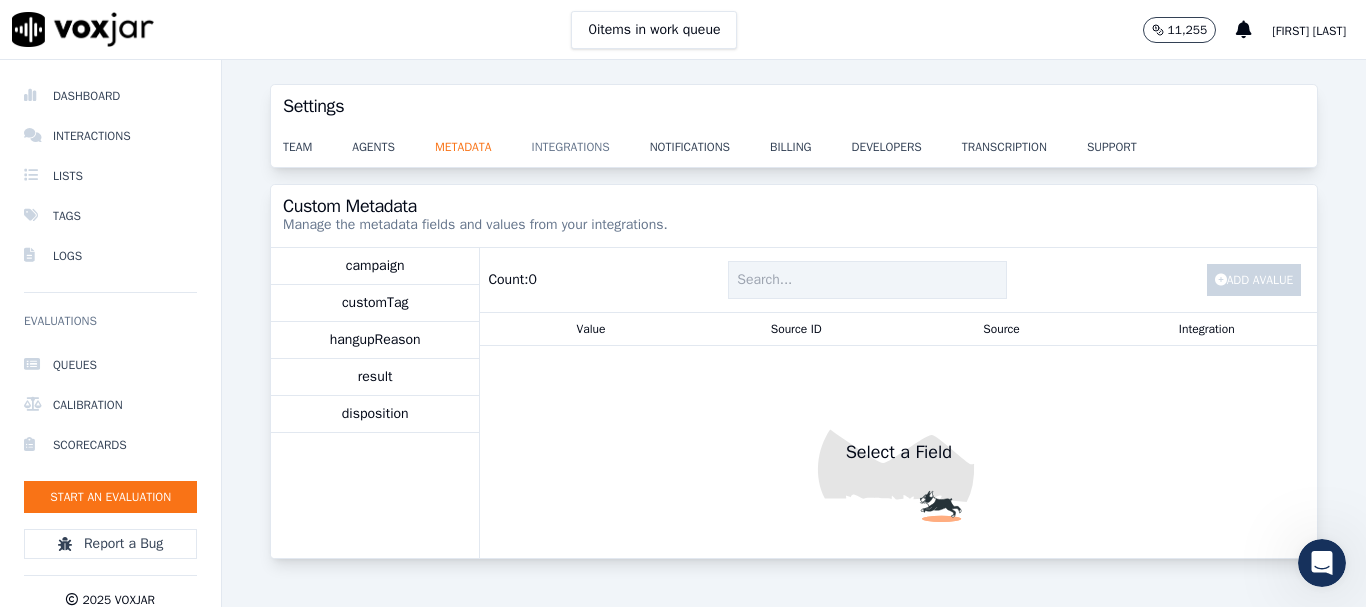 click on "integrations" at bounding box center [591, 141] 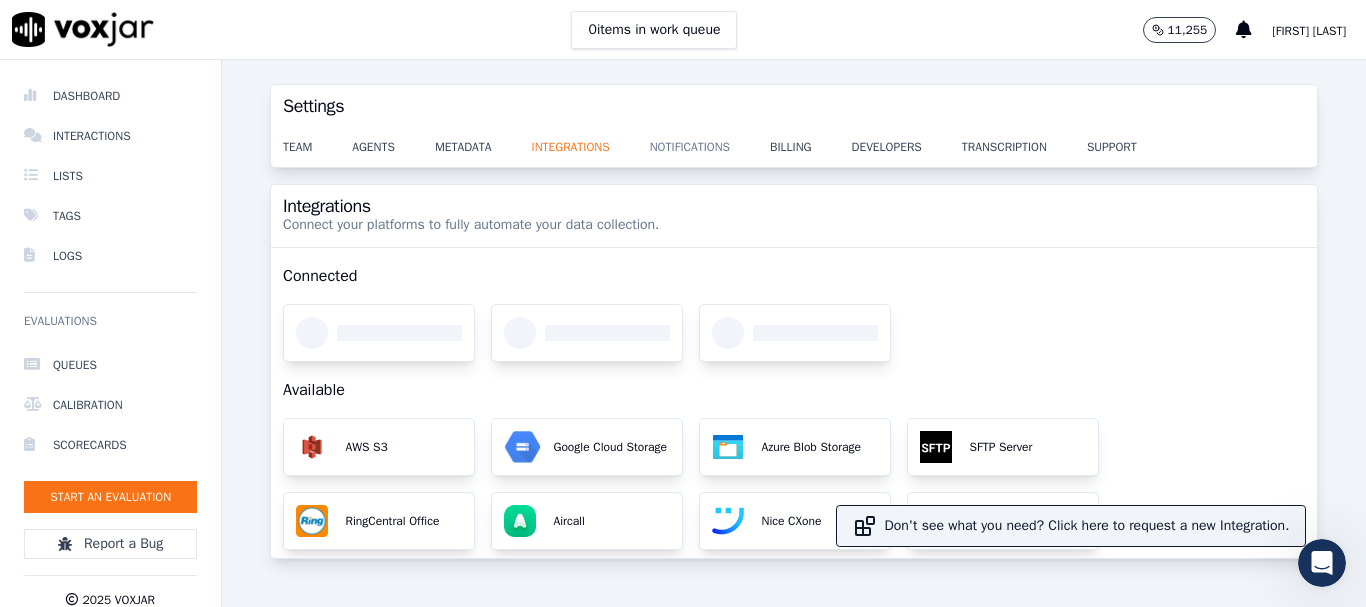 click on "notifications" at bounding box center [710, 141] 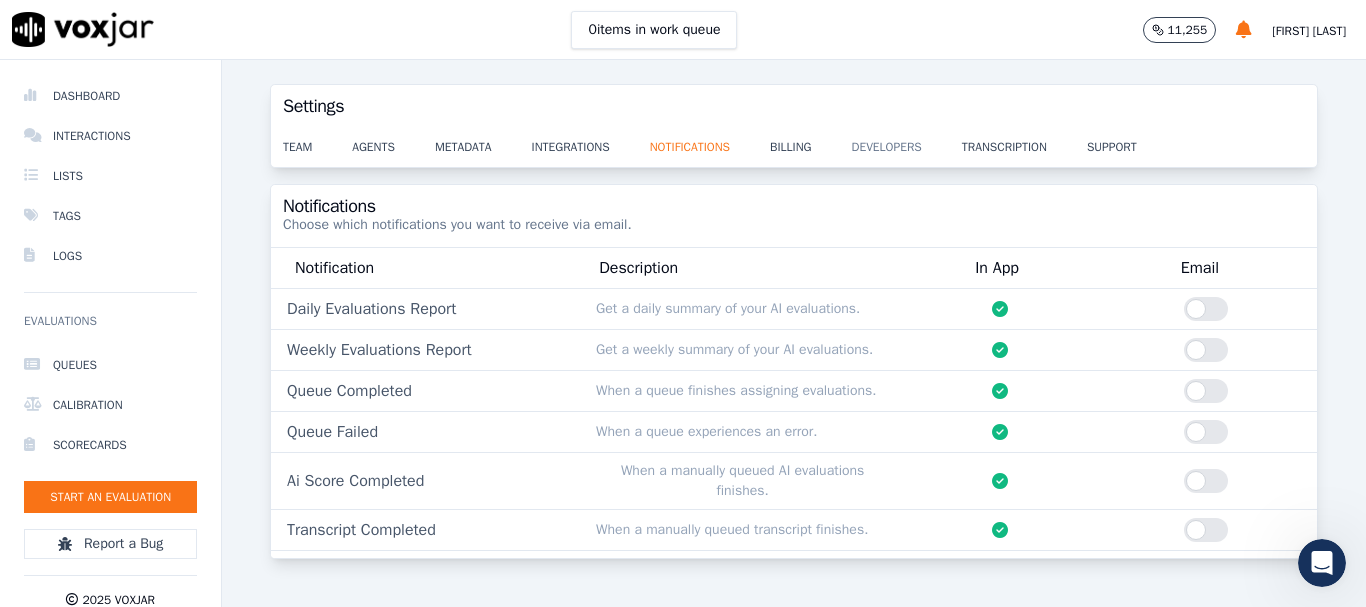click on "developers" at bounding box center [907, 141] 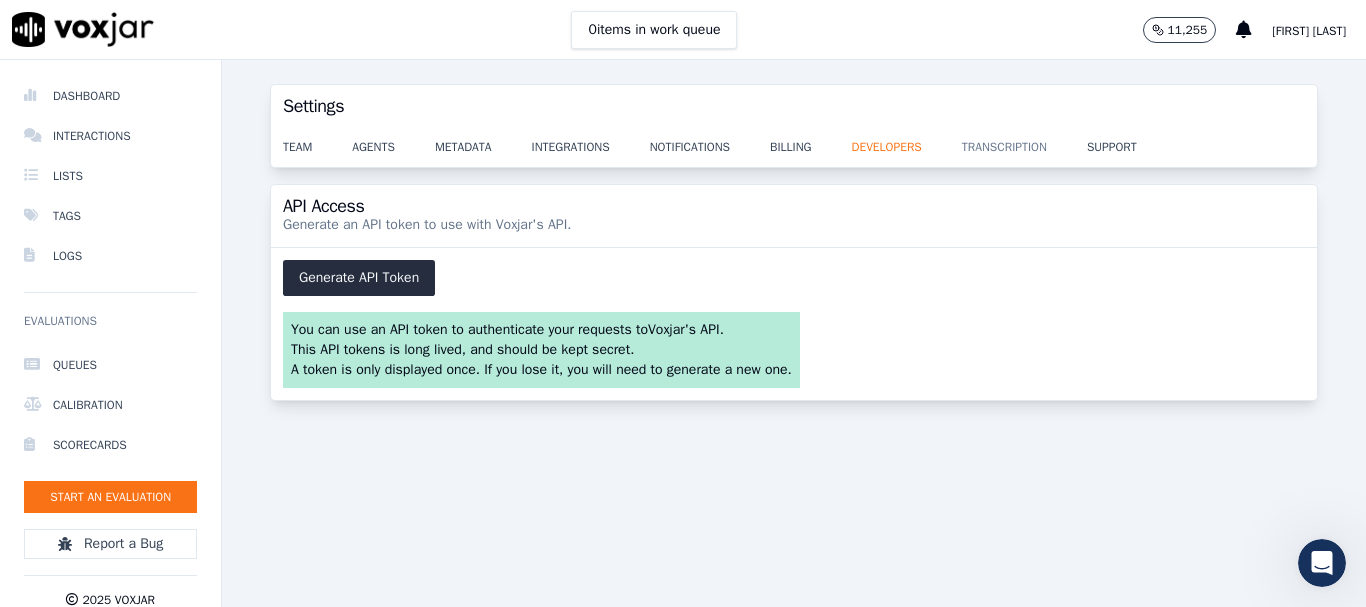 click on "transcription" at bounding box center (1024, 141) 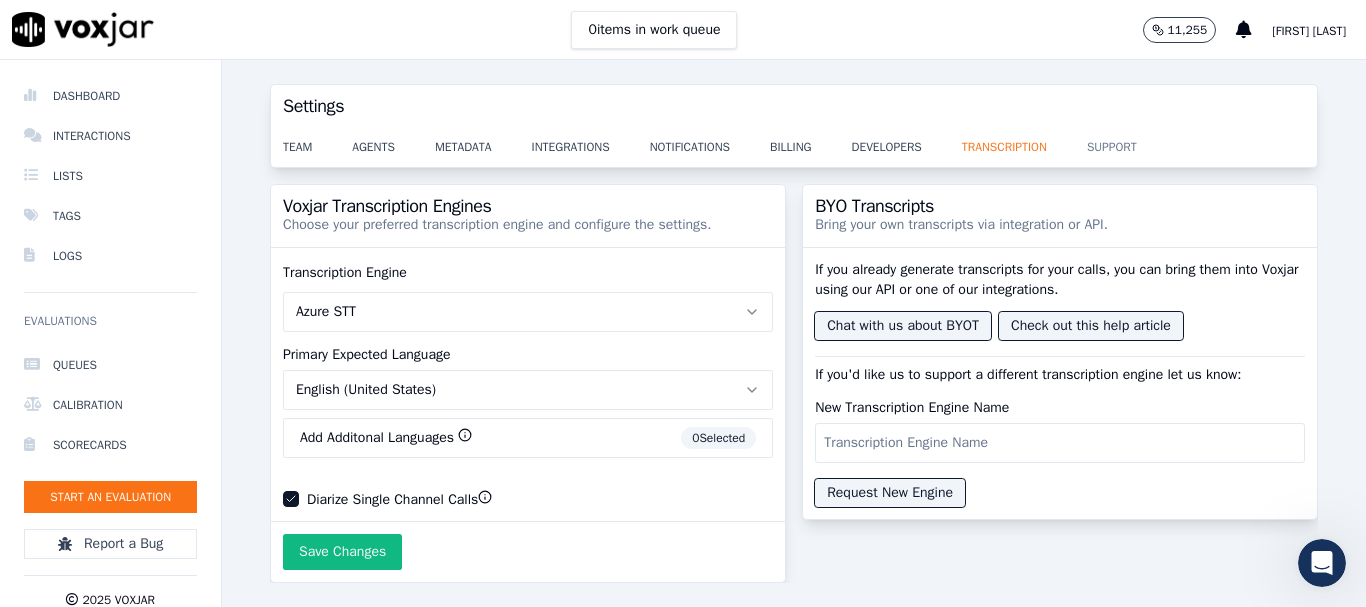 click on "support" at bounding box center (1132, 141) 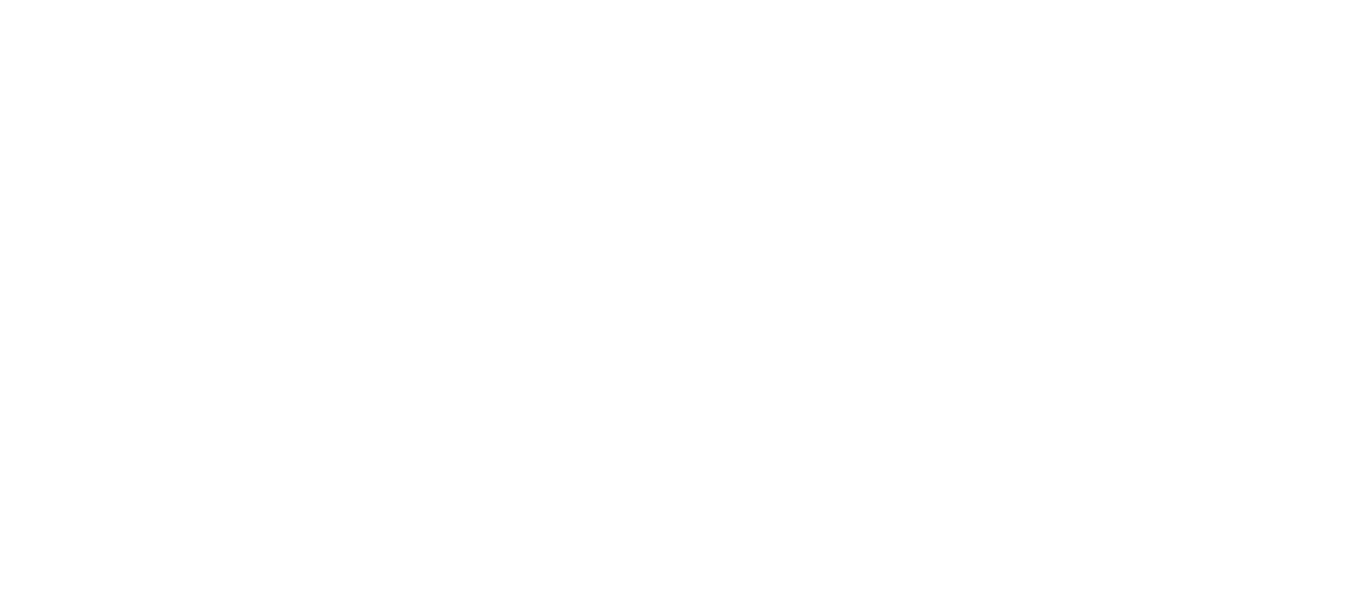 scroll, scrollTop: 0, scrollLeft: 0, axis: both 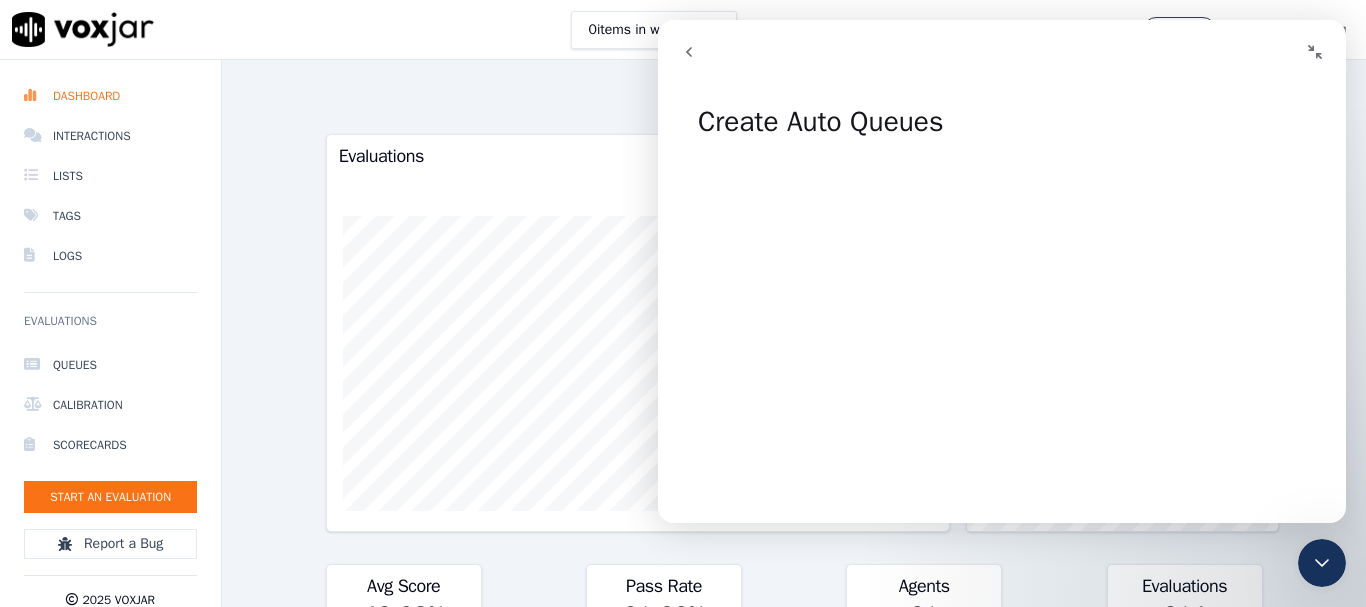 click on "Past 7 Days
Add a filter
Evaluations         Evaluators           Score Distribution             Avg Score   48.28 %
29 %   Pass Rate   21.66 %
73 %   Agents   21     11 %   Evaluations   314     238 %   Scores by Scorecard   Scorecards   Evals   Avg Score   Passrate     Intake Specialist Simple   79   57.22 %   82.28 %   export     Intake Specialist Call Evaluation   235   45.28 %   1.28 %   export       Agent Leaderboard     Agents   Evals   Avg Score   Passrate   Recent Evals   [FIRST] [LAST]   9   81.67 %   100.00 %                           [FIRST] [LAST]   1   70.00 %   100.00 %           [FIRST] [LAST]   1   70.00 %   100.00 %           [FIRST] [LAST]   30   59.97 %   40.00 %                           [FIRST] [LAST]   29   55.70 %   10.34 %                           [FIRST] [LAST]   30   54.31 %   10.00 %                           [FIRST] [LAST]   7   54.29 %   85.71 %                           [FIRST] [LAST]   33   53.68 %   6.06 %" at bounding box center [794, 333] 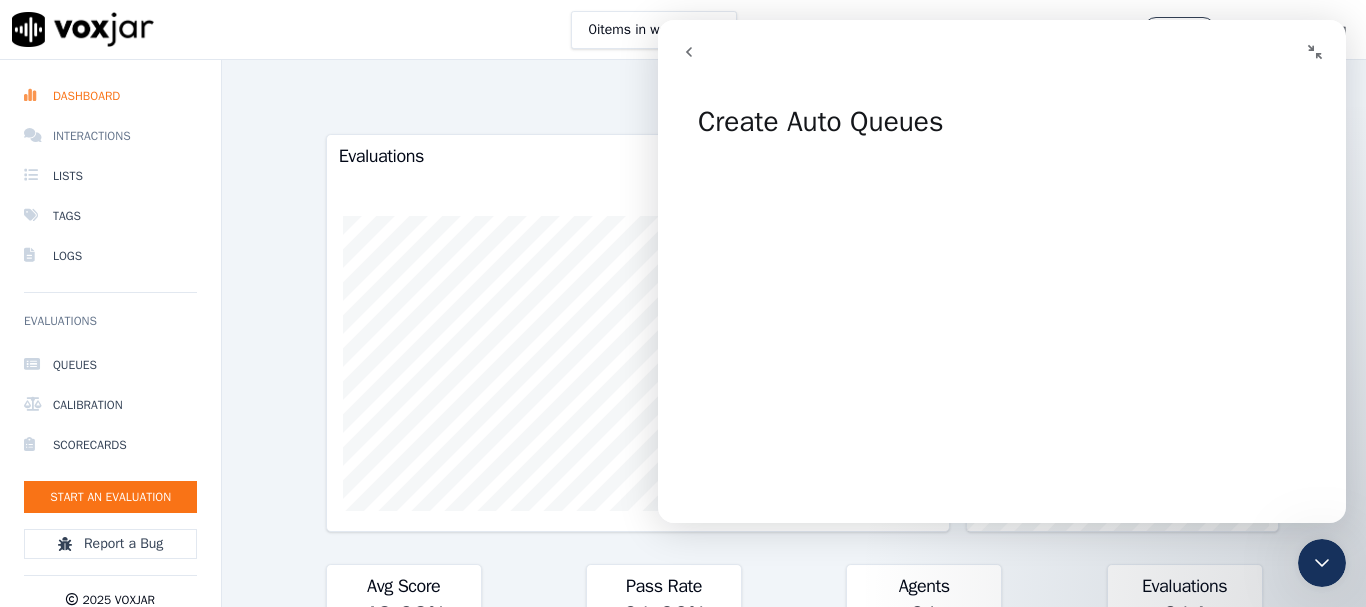 click on "Interactions" at bounding box center [110, 136] 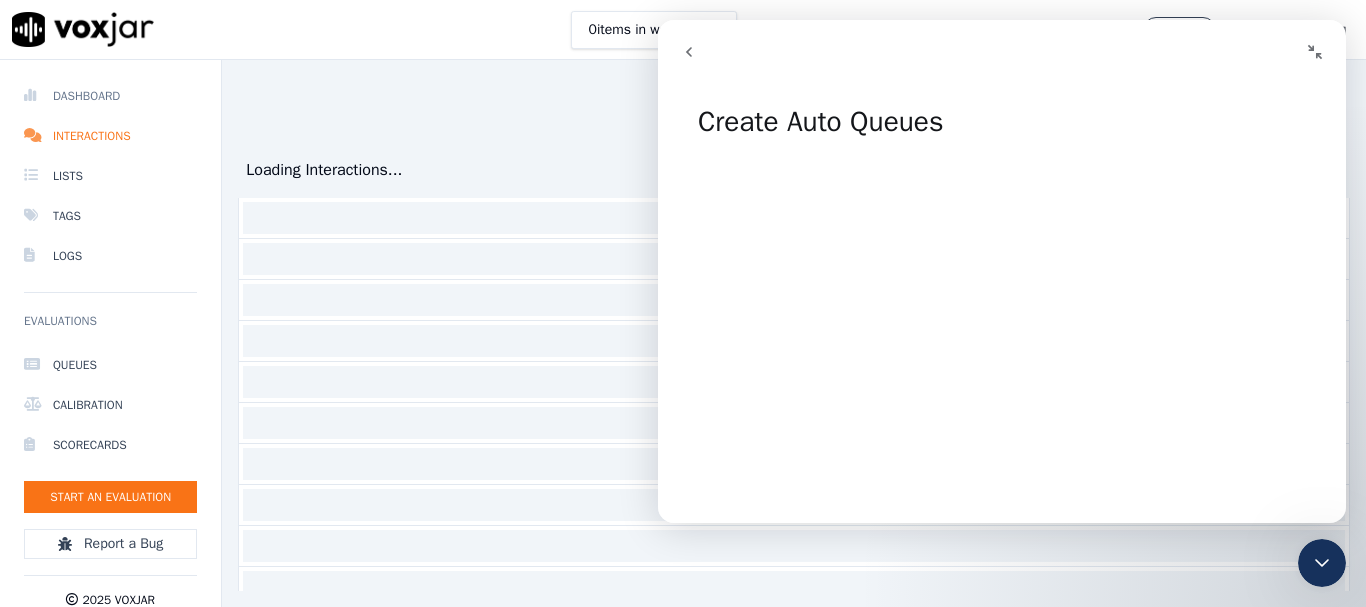 click on "Dashboard" at bounding box center [110, 96] 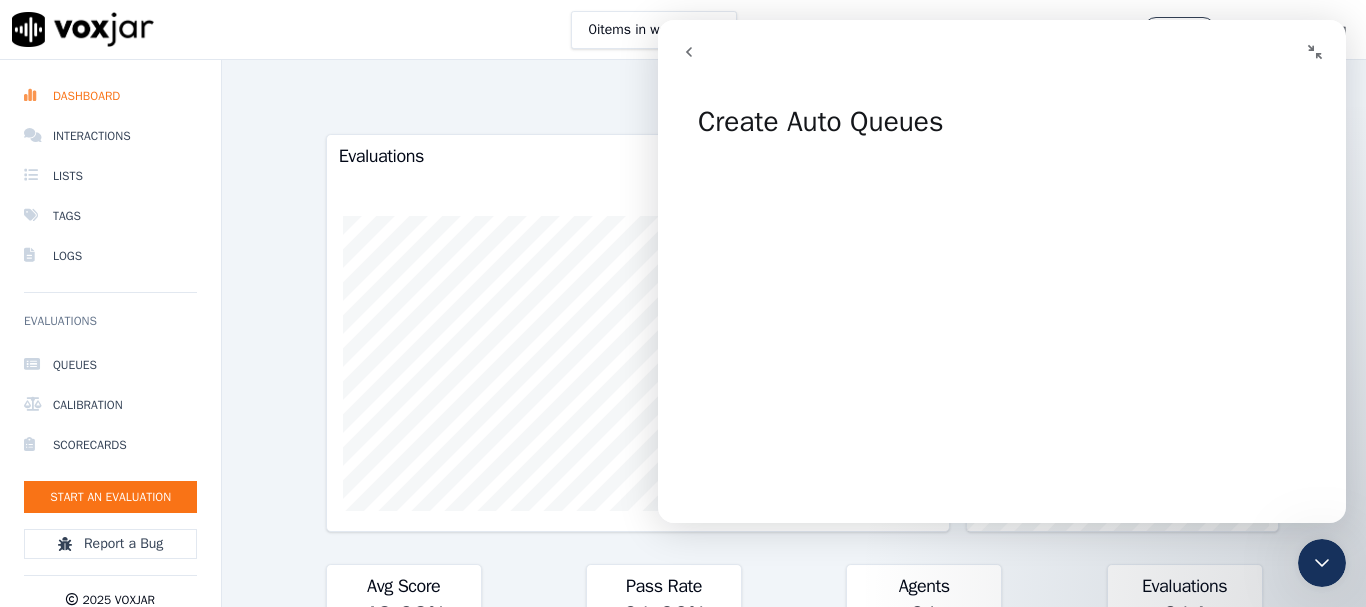 click on "Past 7 Days
Add a filter" at bounding box center [794, 93] 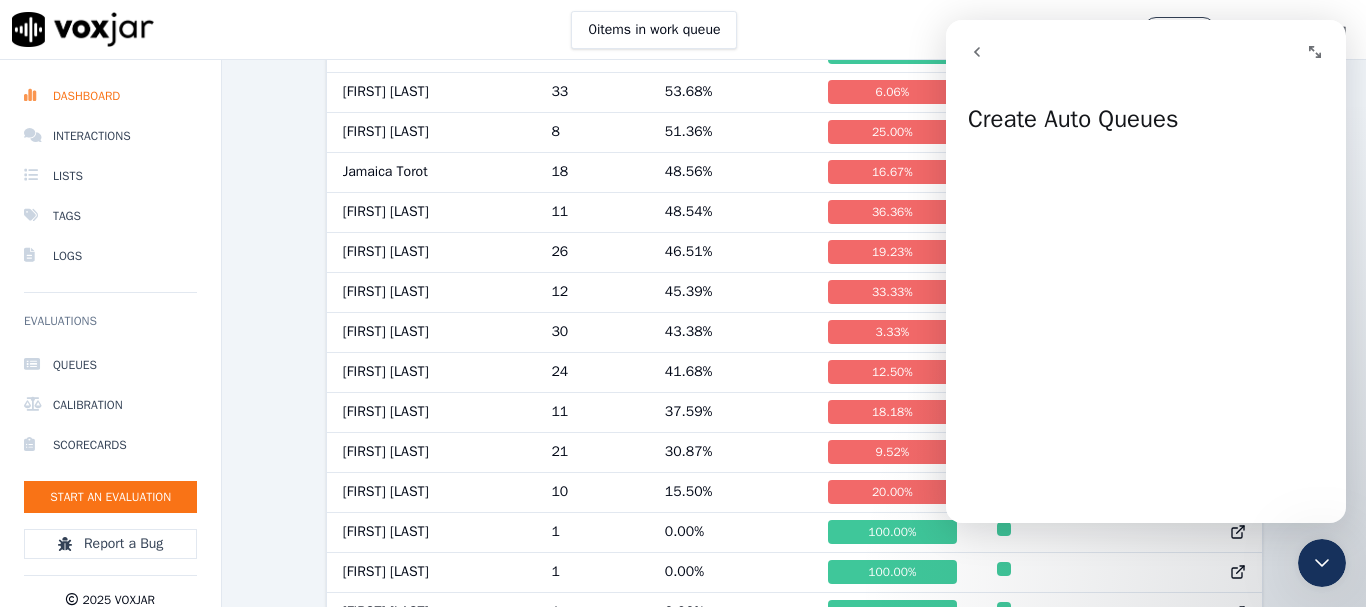 scroll, scrollTop: 1311, scrollLeft: 0, axis: vertical 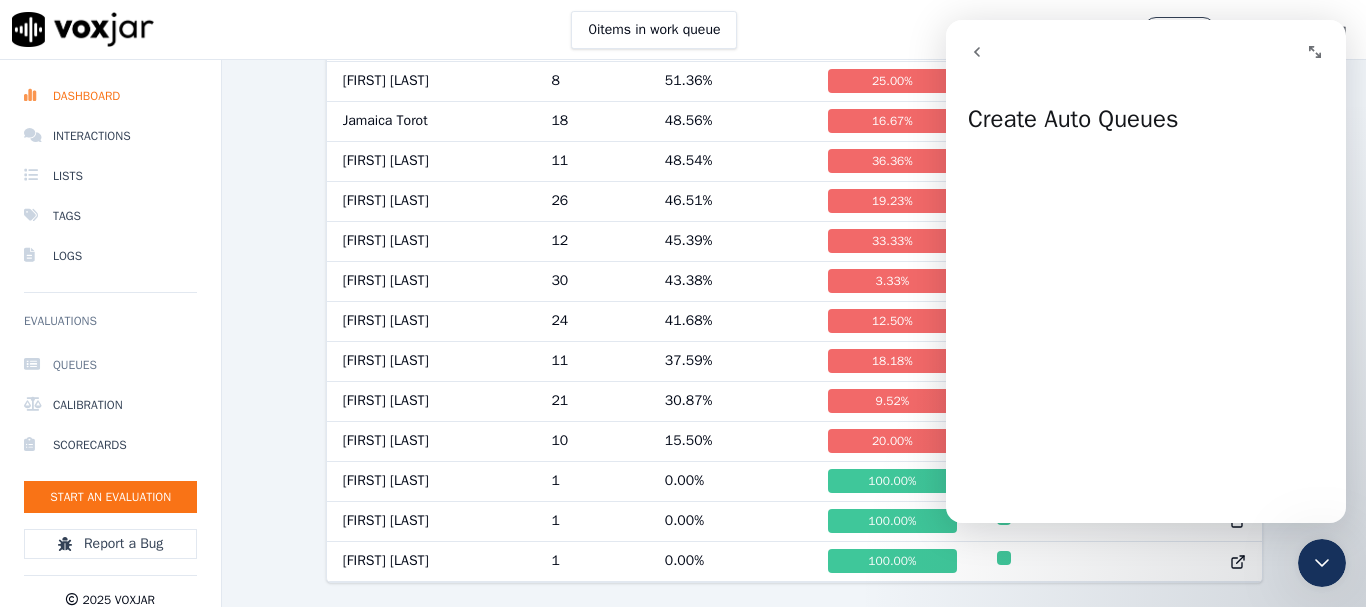 click on "Queues" at bounding box center (110, 365) 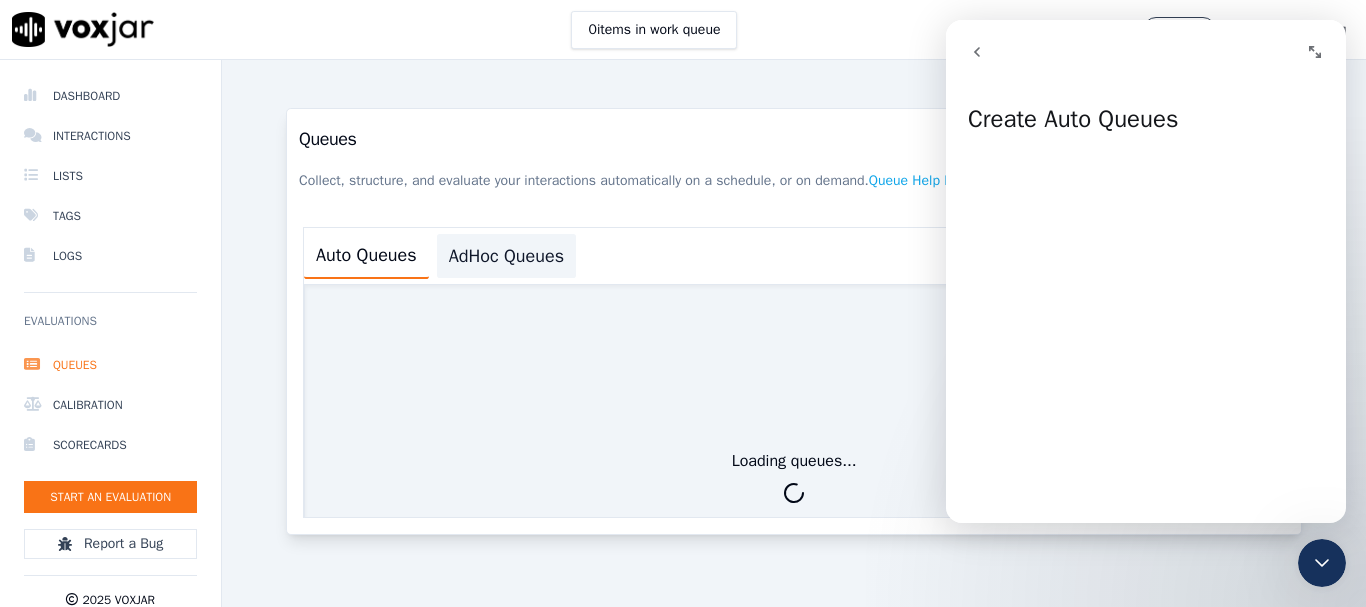click on "AdHoc Queues" 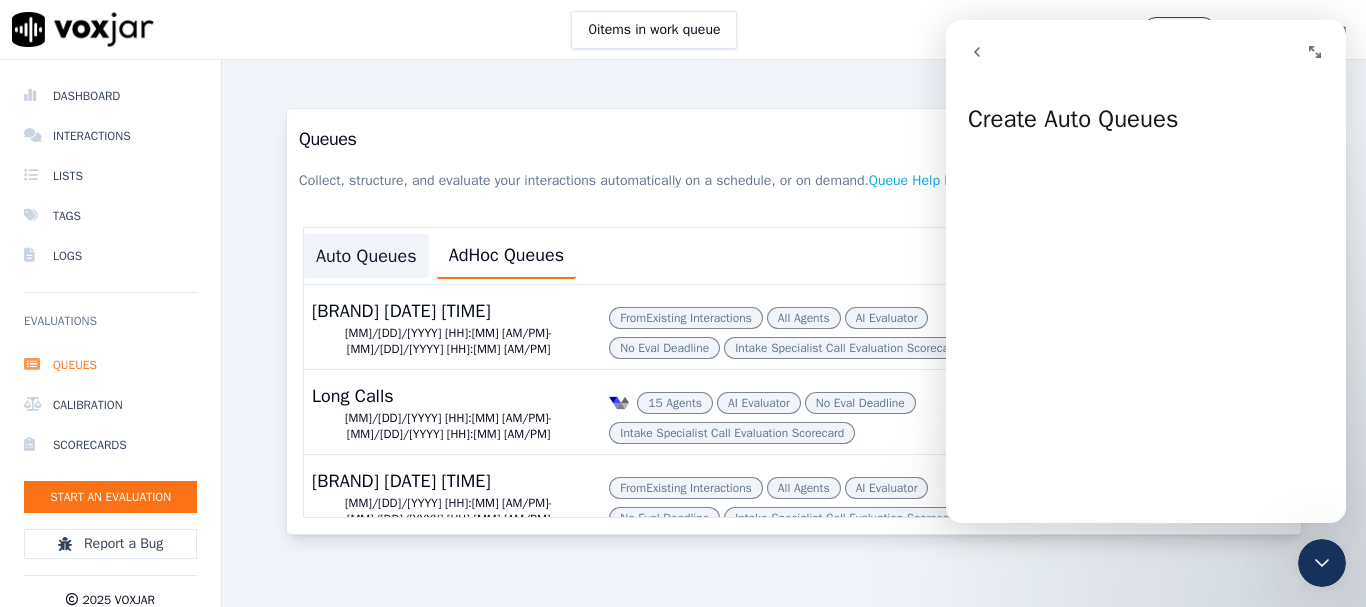 click on "Auto Queues" at bounding box center (366, 256) 